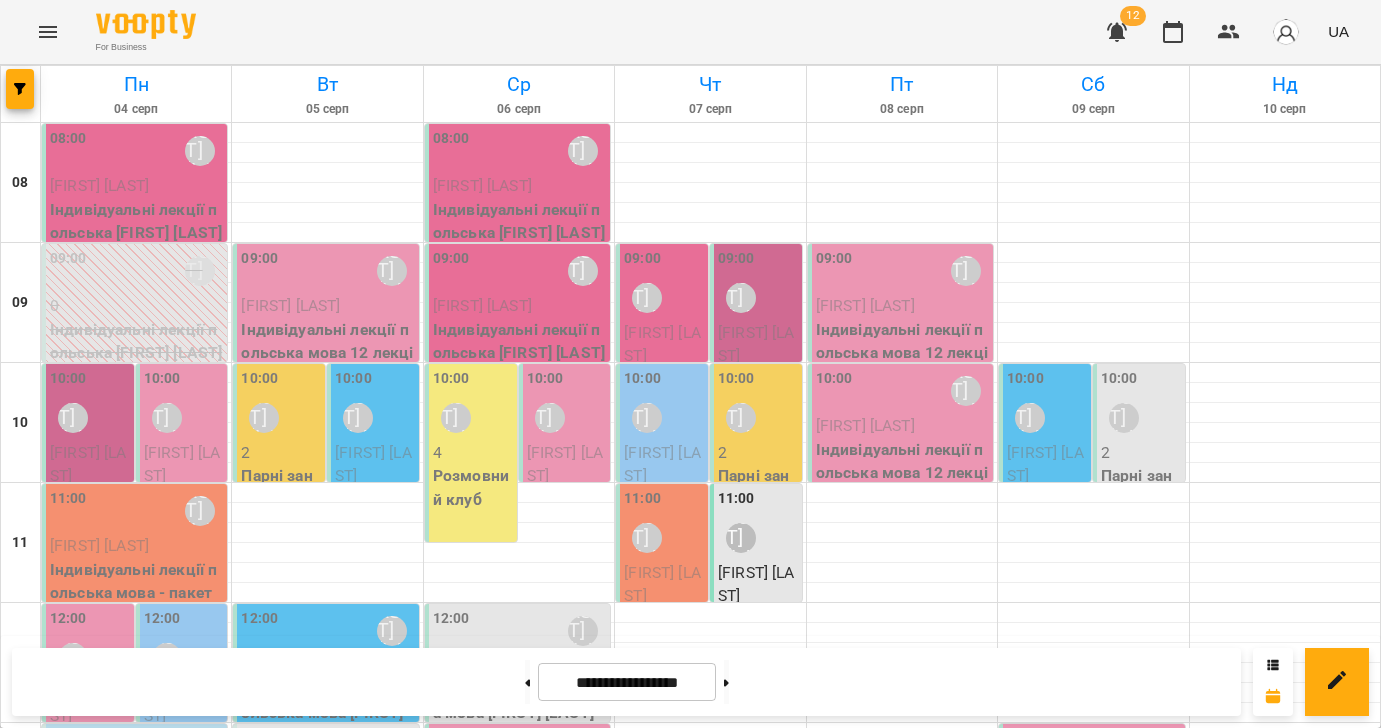 scroll, scrollTop: 0, scrollLeft: 0, axis: both 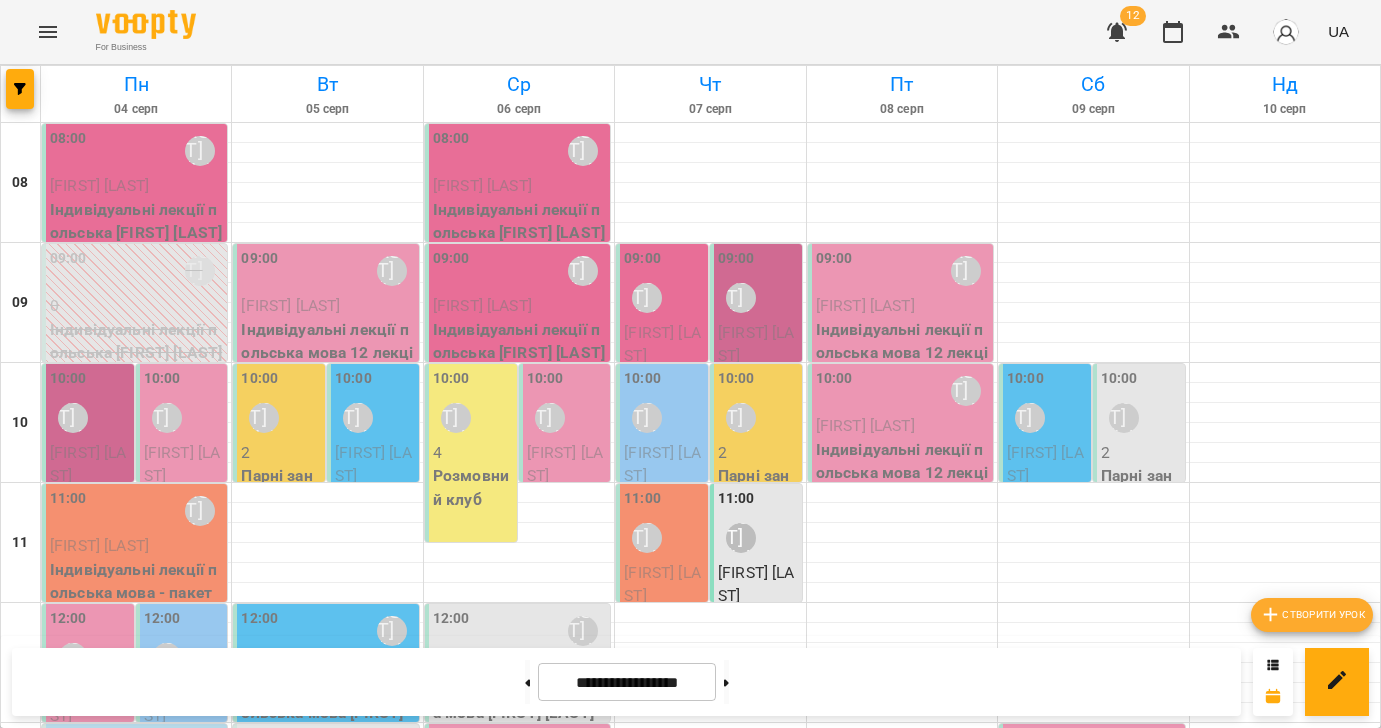 click on "Створити урок" at bounding box center [1312, 615] 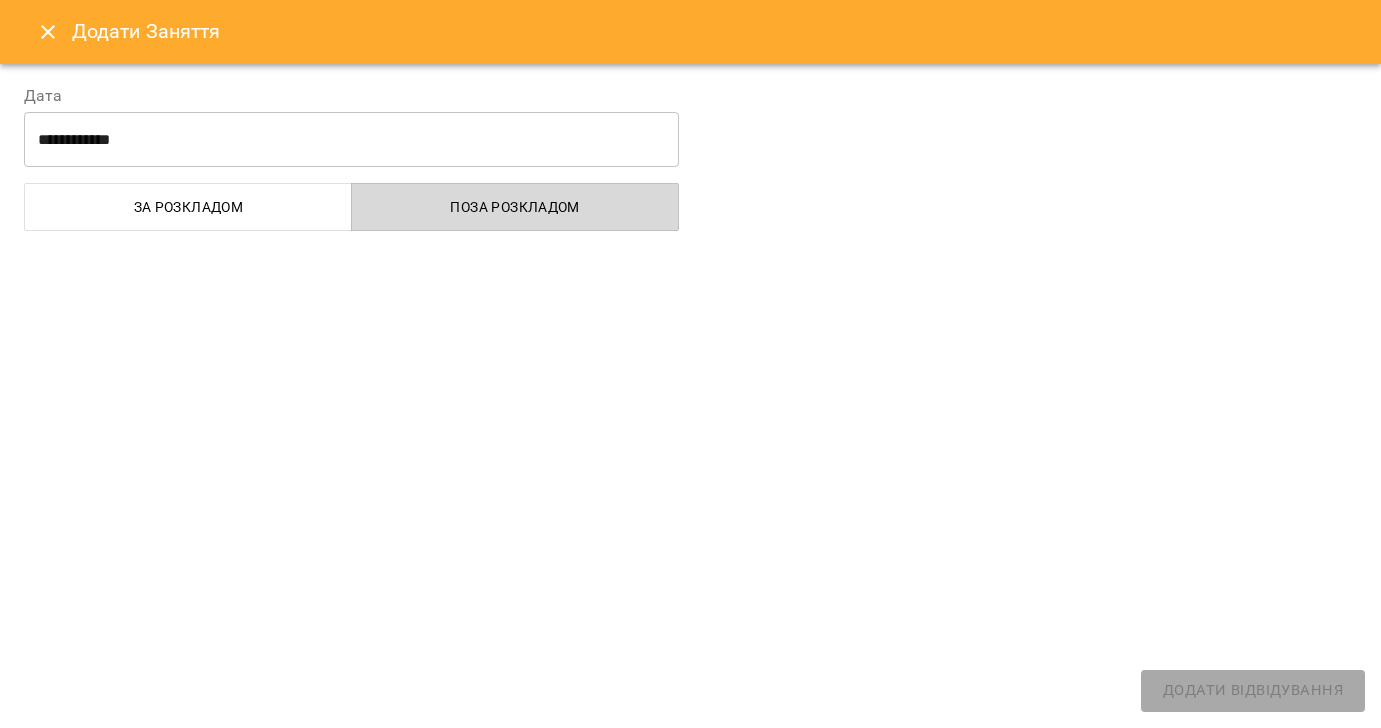 select 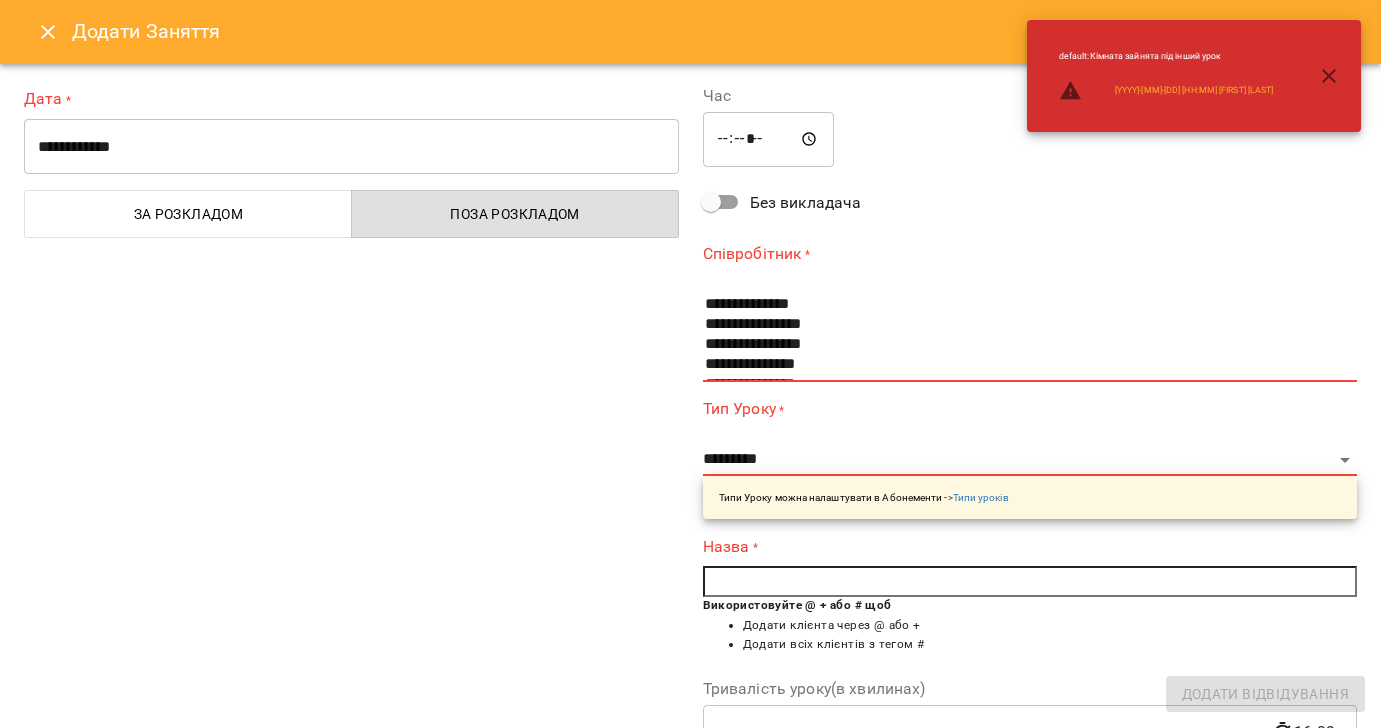 click 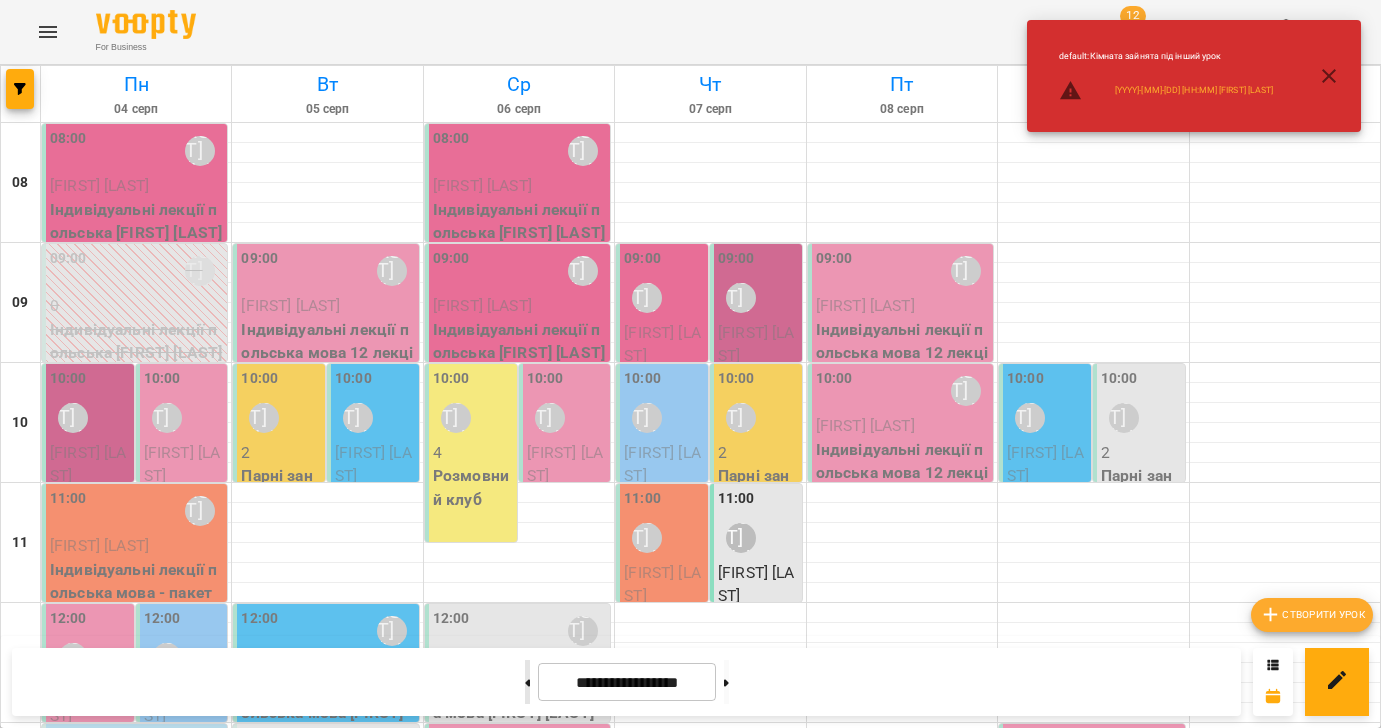 click at bounding box center (527, 682) 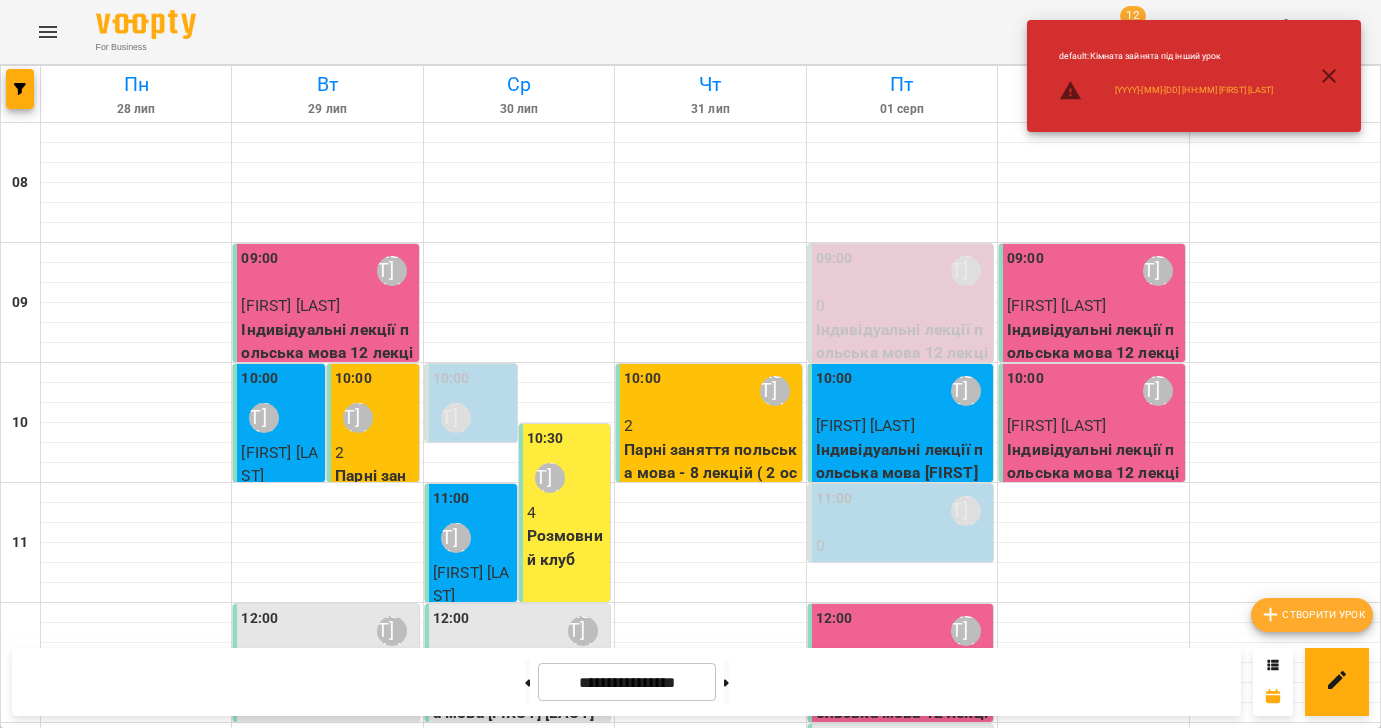 click 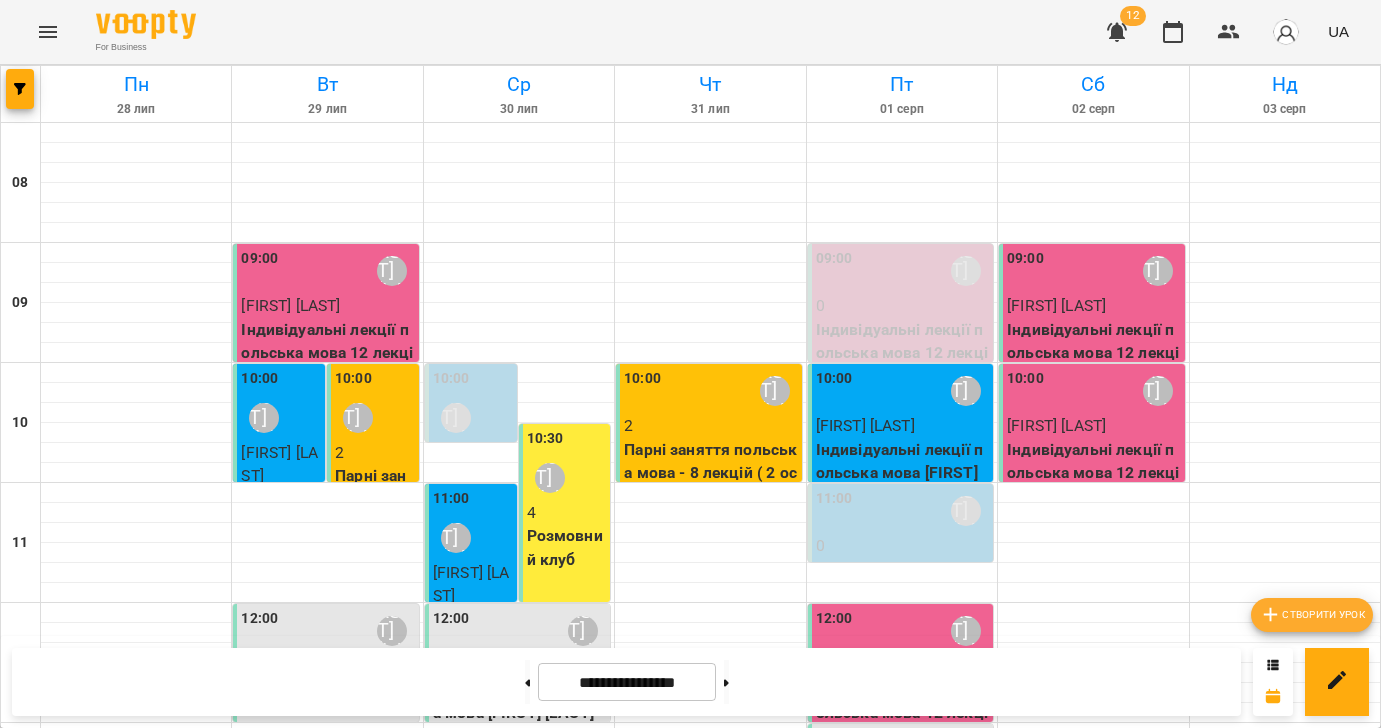 scroll, scrollTop: 651, scrollLeft: 0, axis: vertical 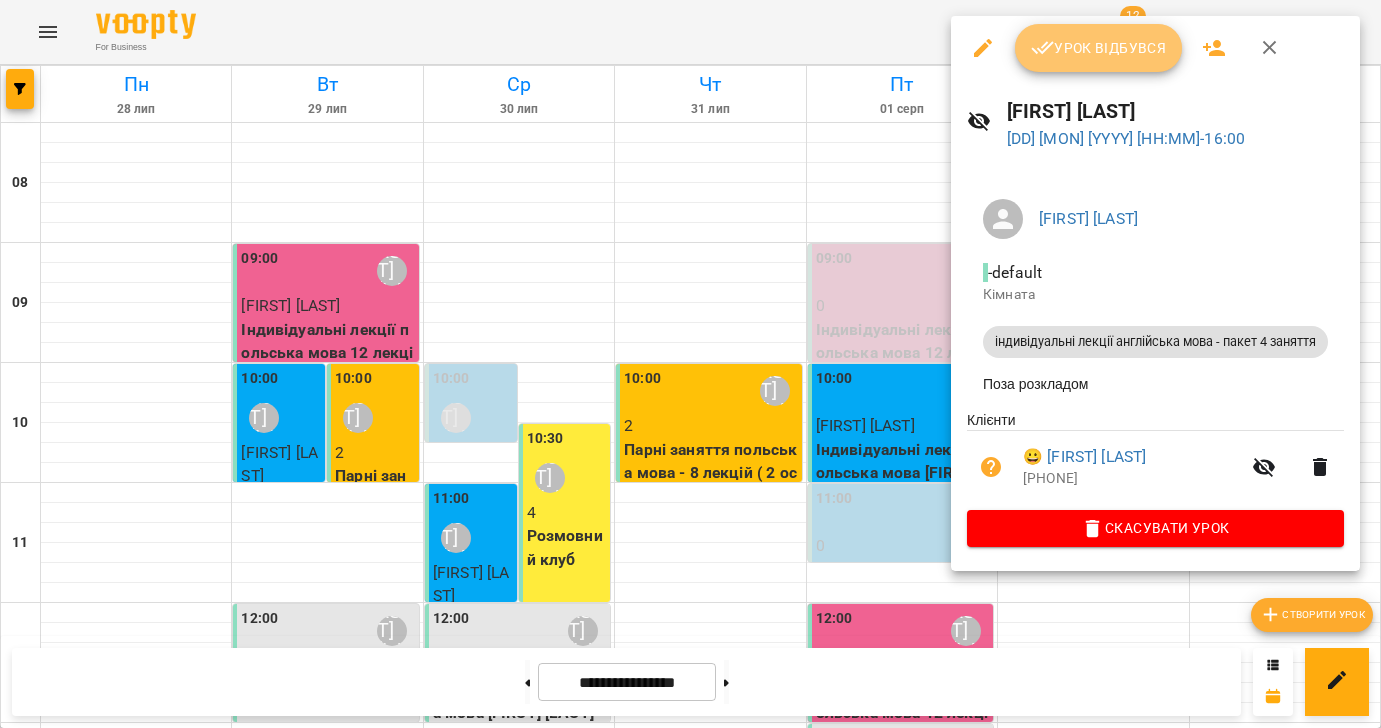click on "Урок відбувся" at bounding box center (1099, 48) 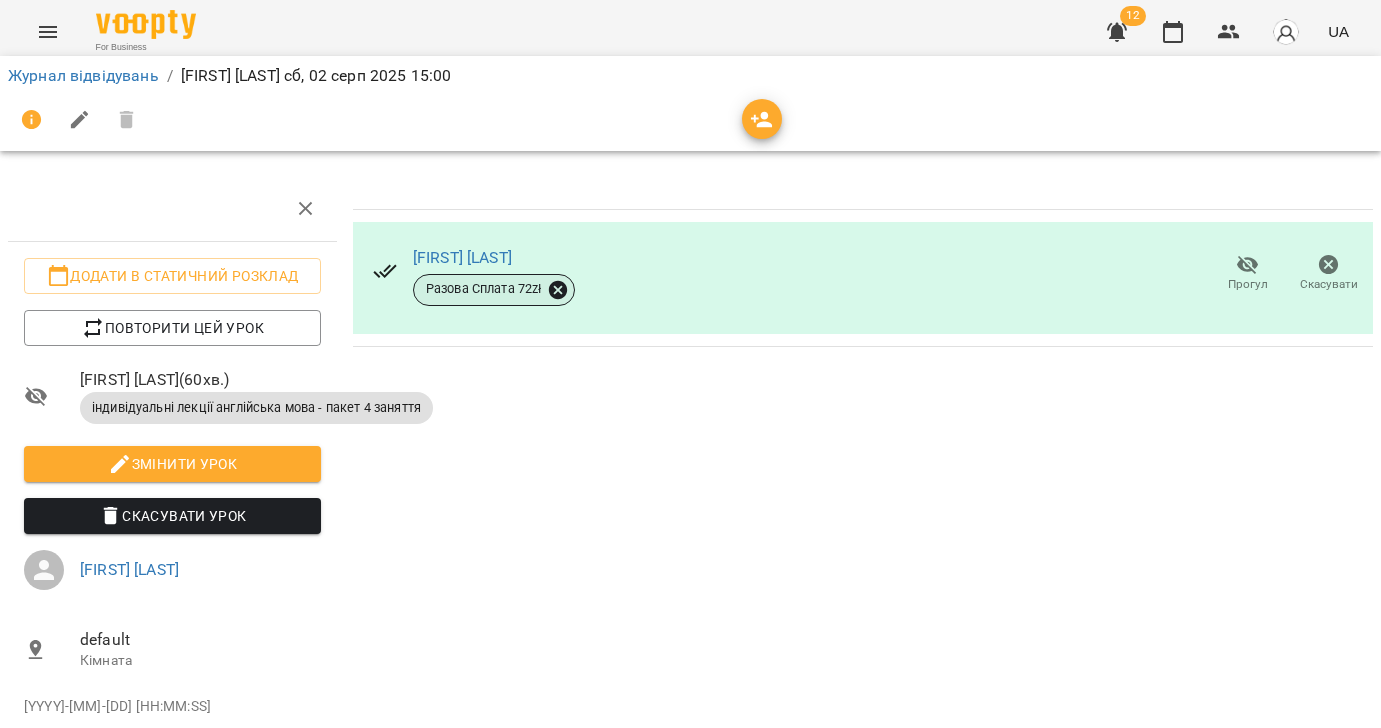 click 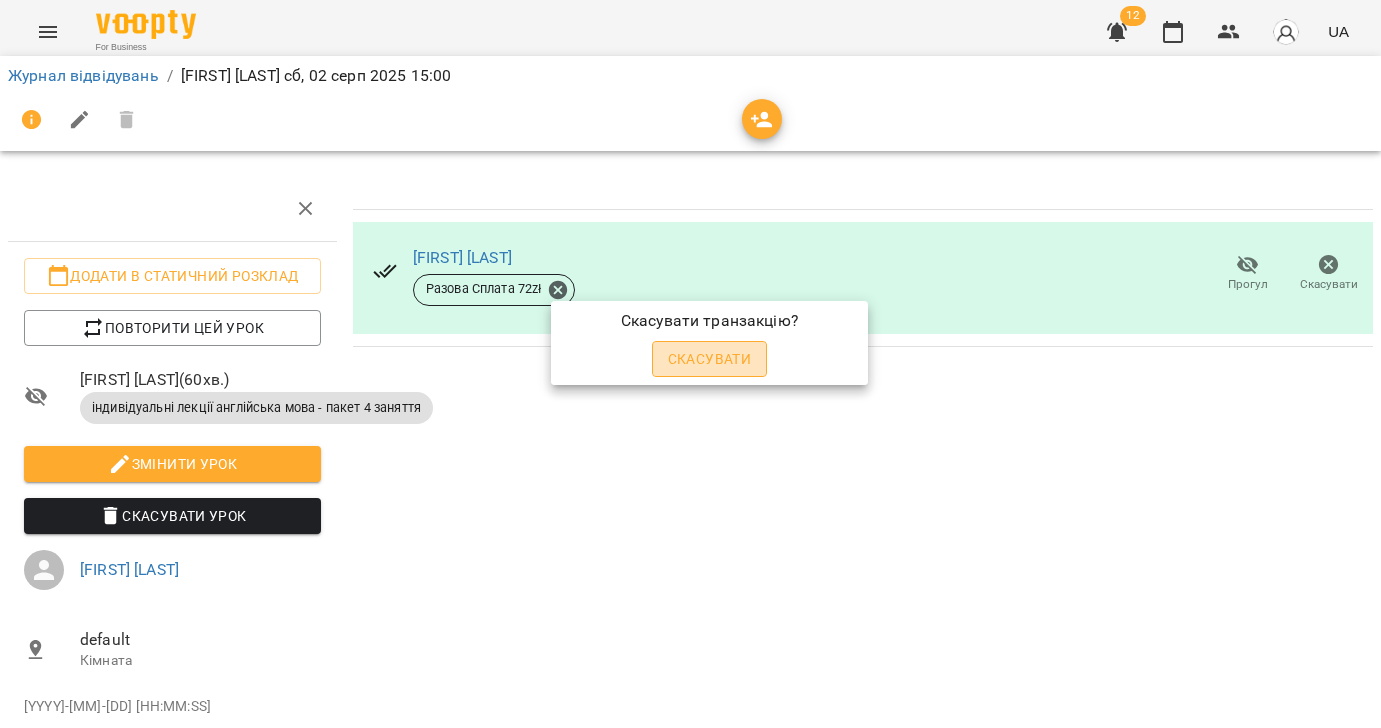 click on "Скасувати" at bounding box center [710, 359] 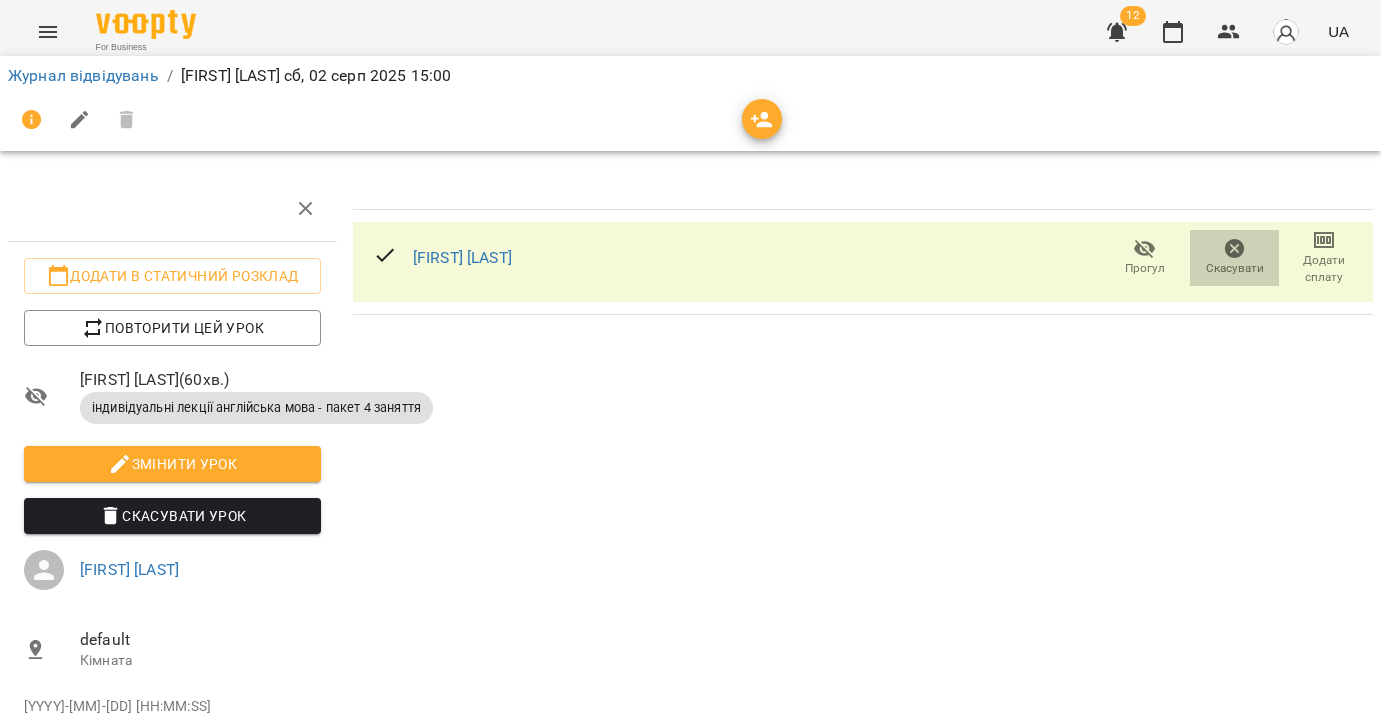 click on "Скасувати" at bounding box center [1235, 268] 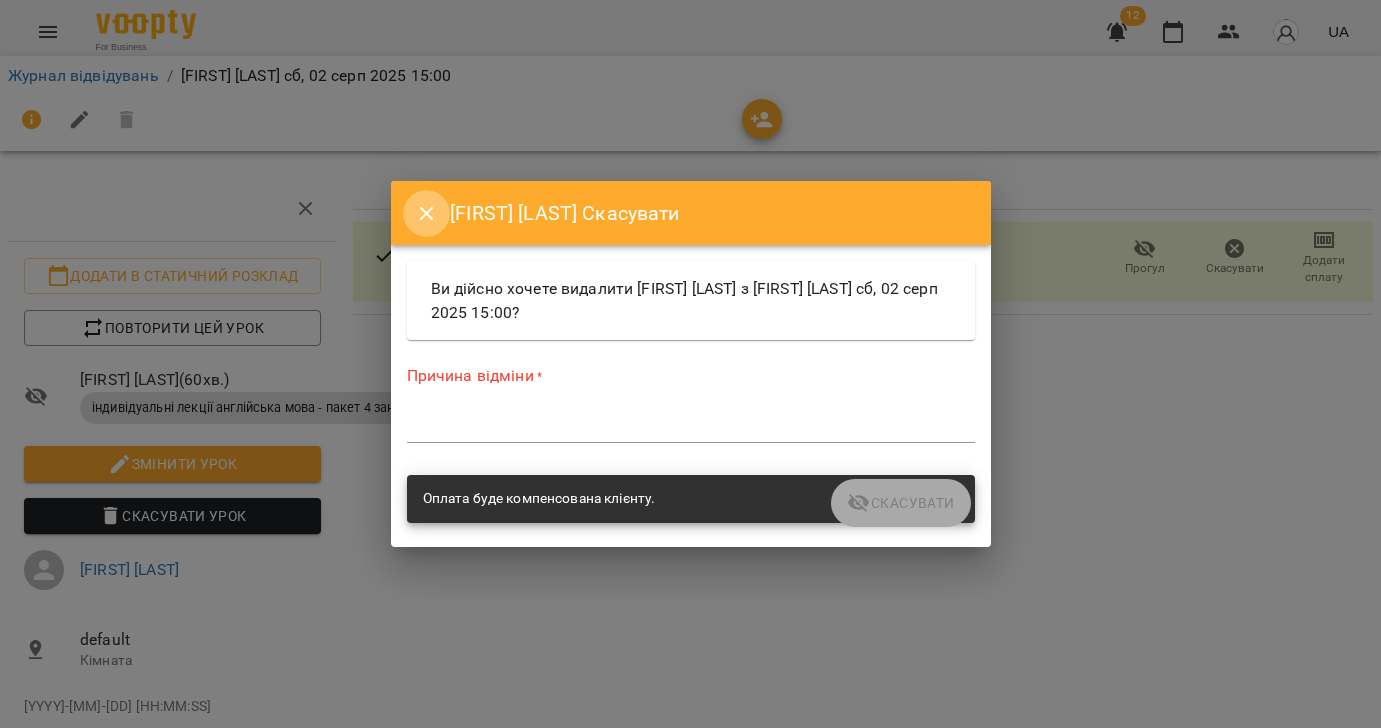 click 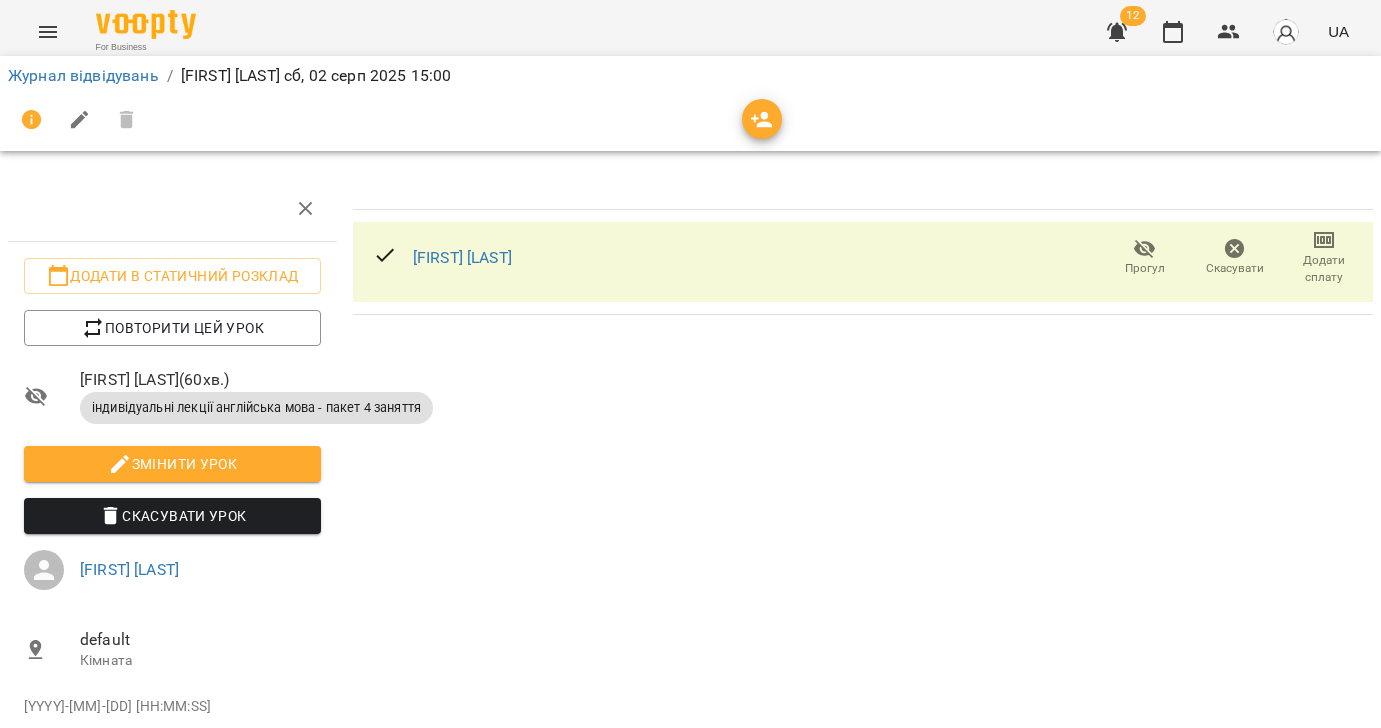 click on "Додати сплату" at bounding box center [1324, 269] 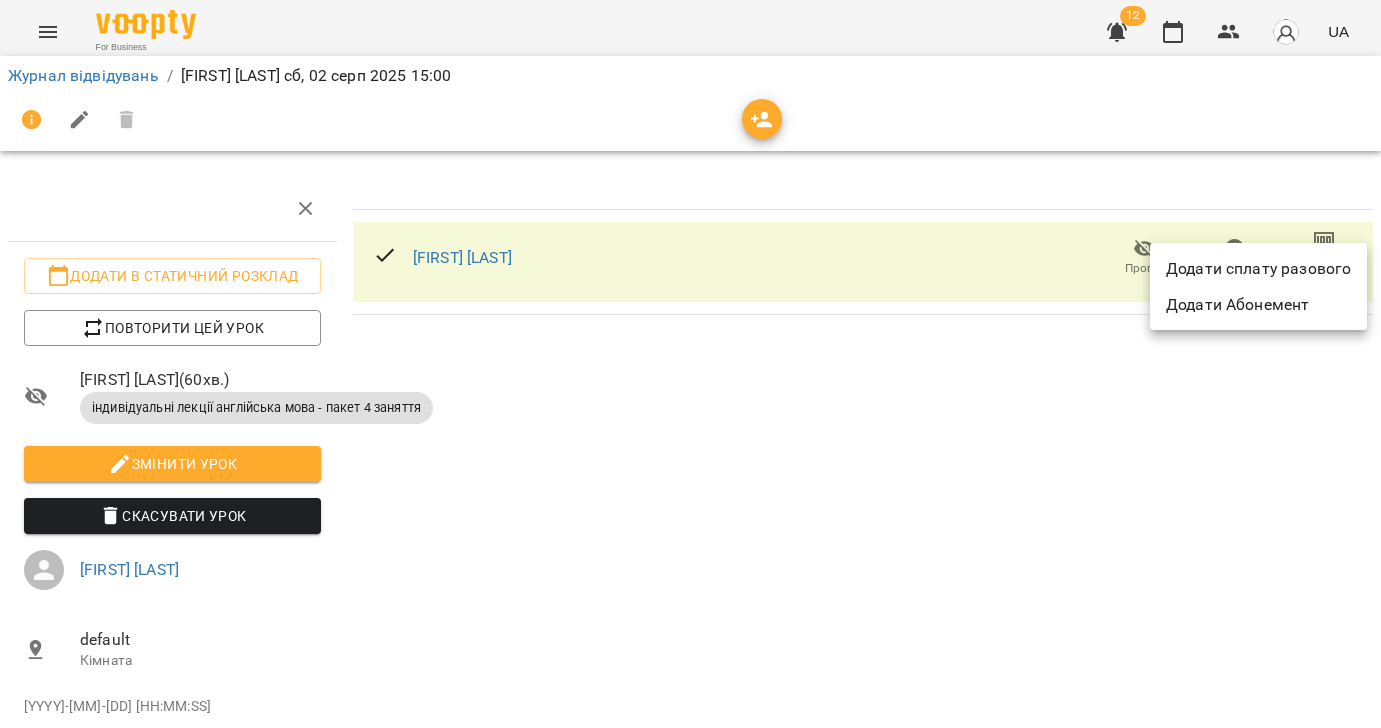 click on "Додати сплату разового" at bounding box center [1258, 269] 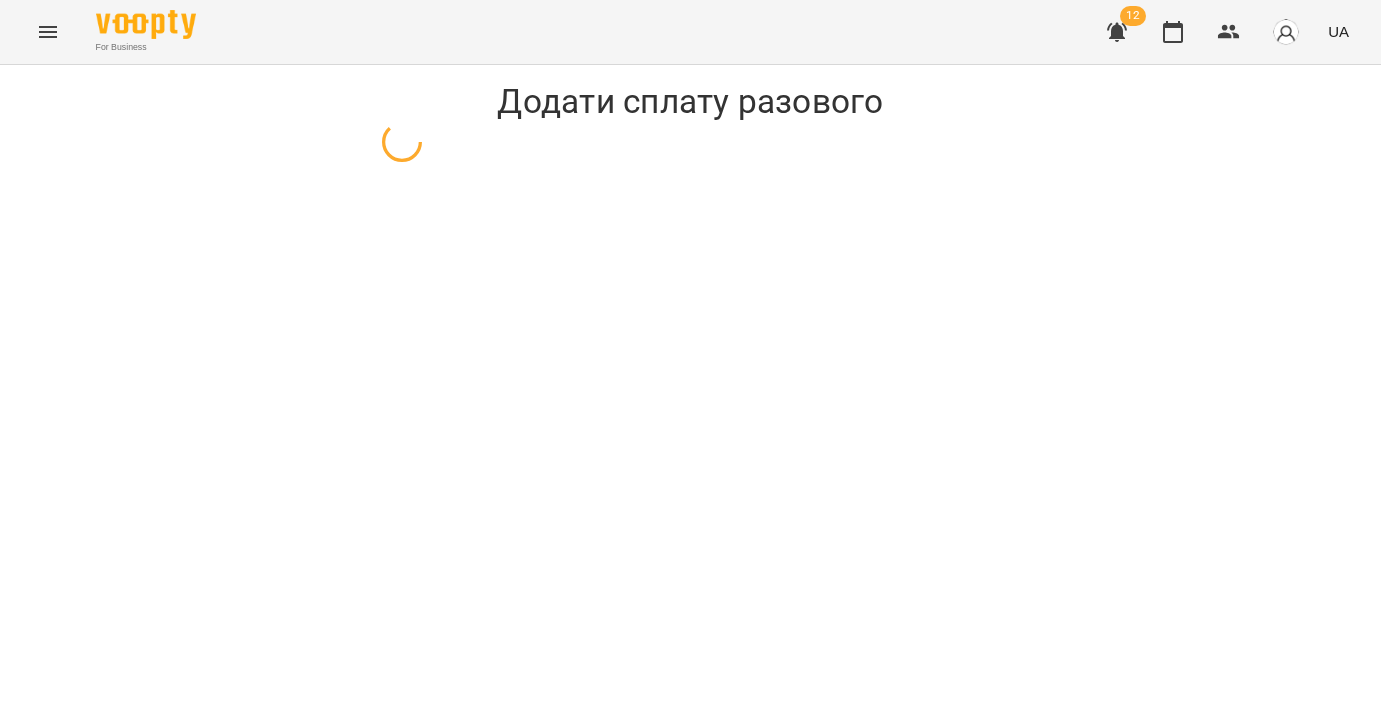 select on "**********" 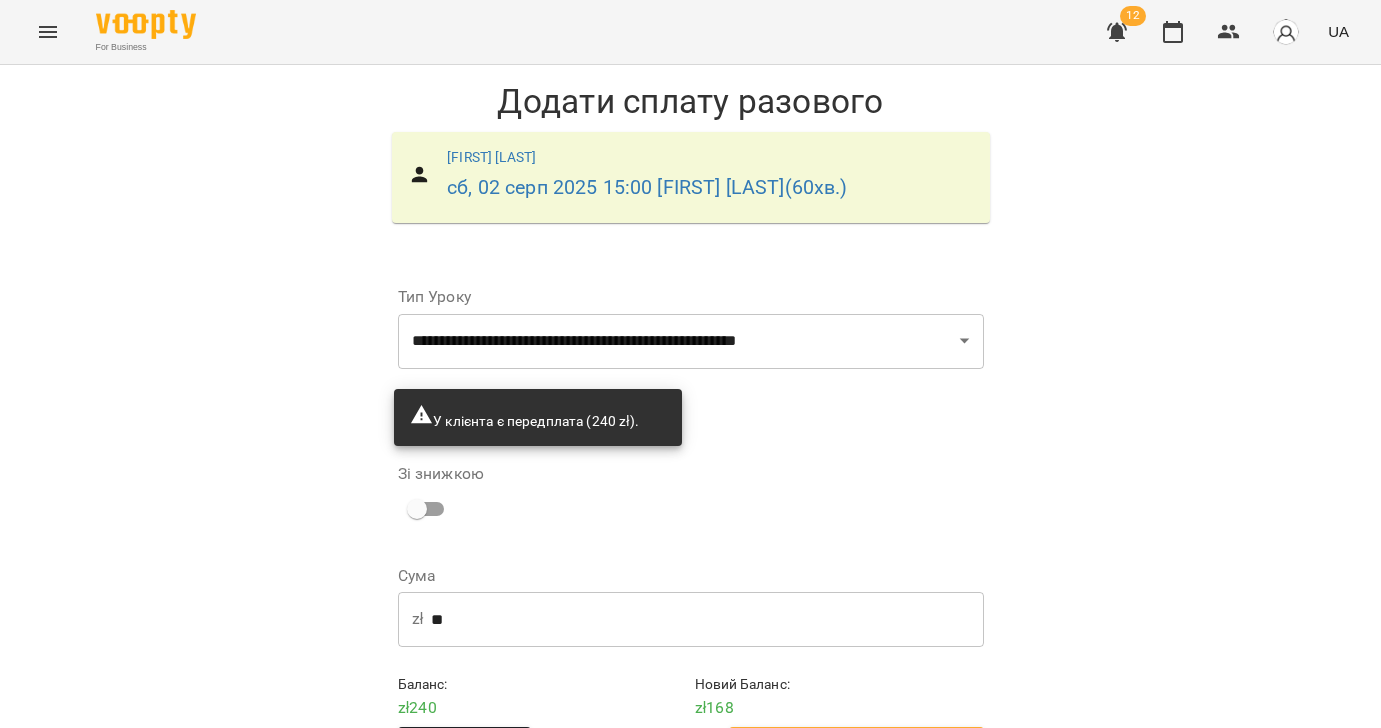 scroll, scrollTop: 0, scrollLeft: 0, axis: both 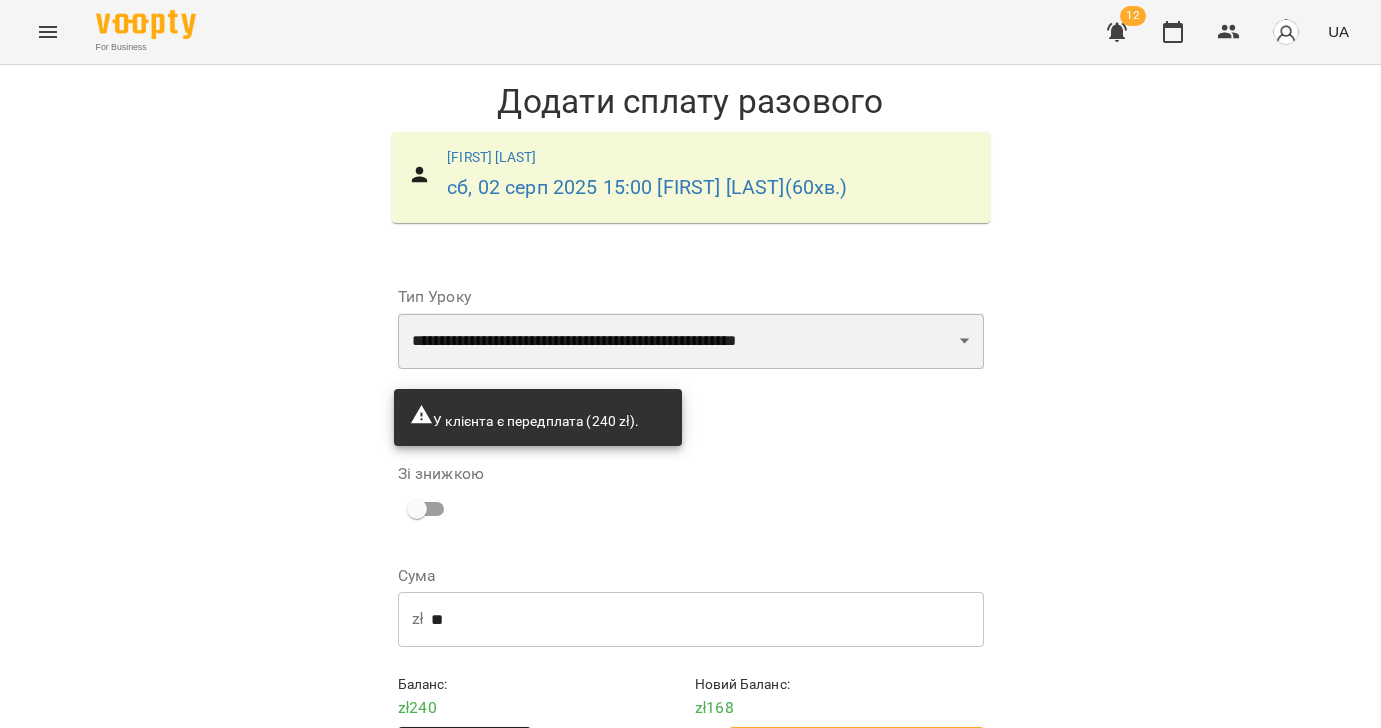 click on "**********" at bounding box center (691, 341) 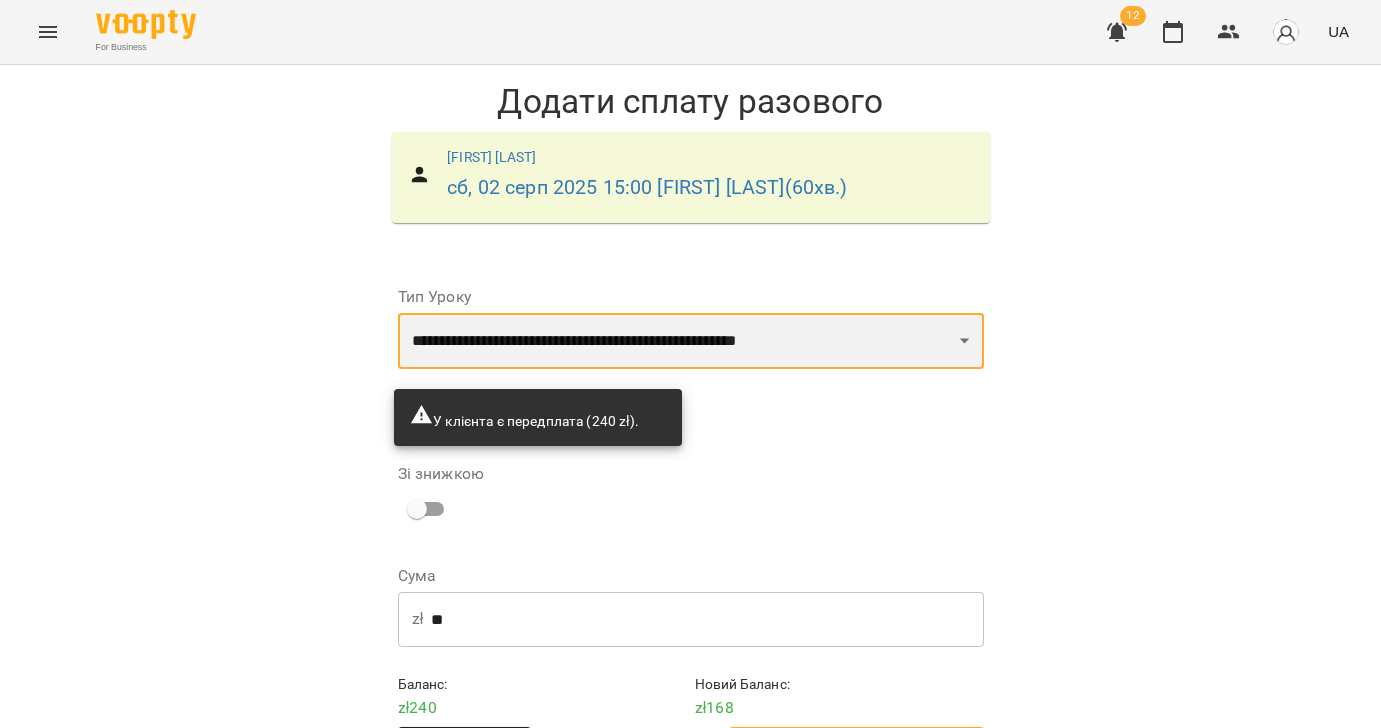 scroll, scrollTop: 73, scrollLeft: 0, axis: vertical 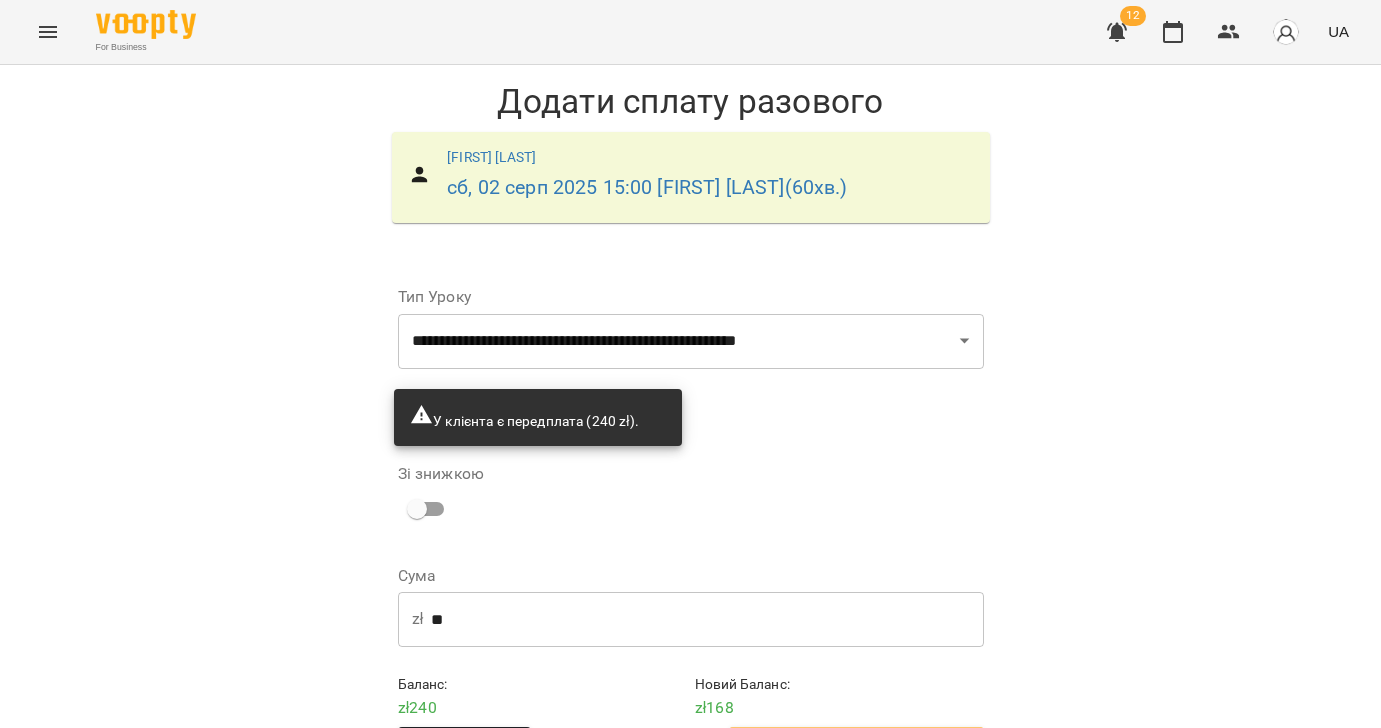 click on "Додати сплату разового" at bounding box center [856, 748] 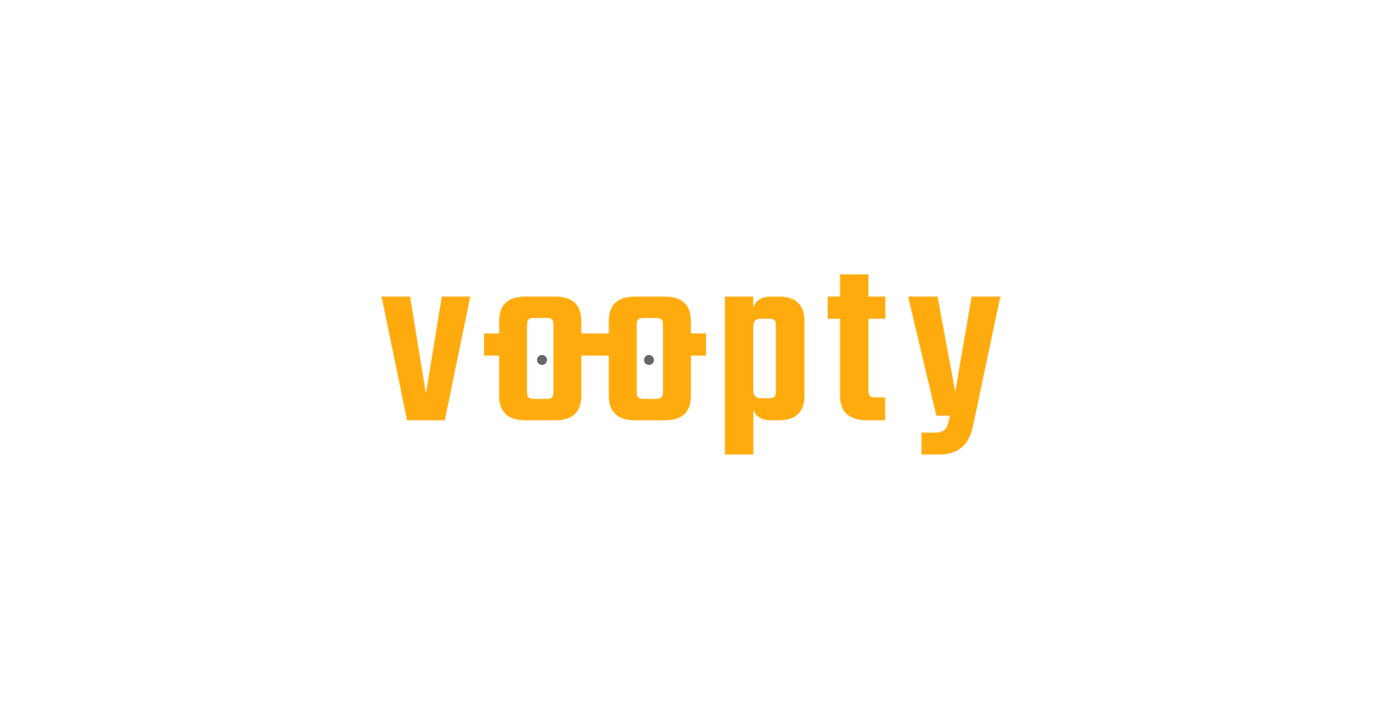 scroll, scrollTop: 0, scrollLeft: 0, axis: both 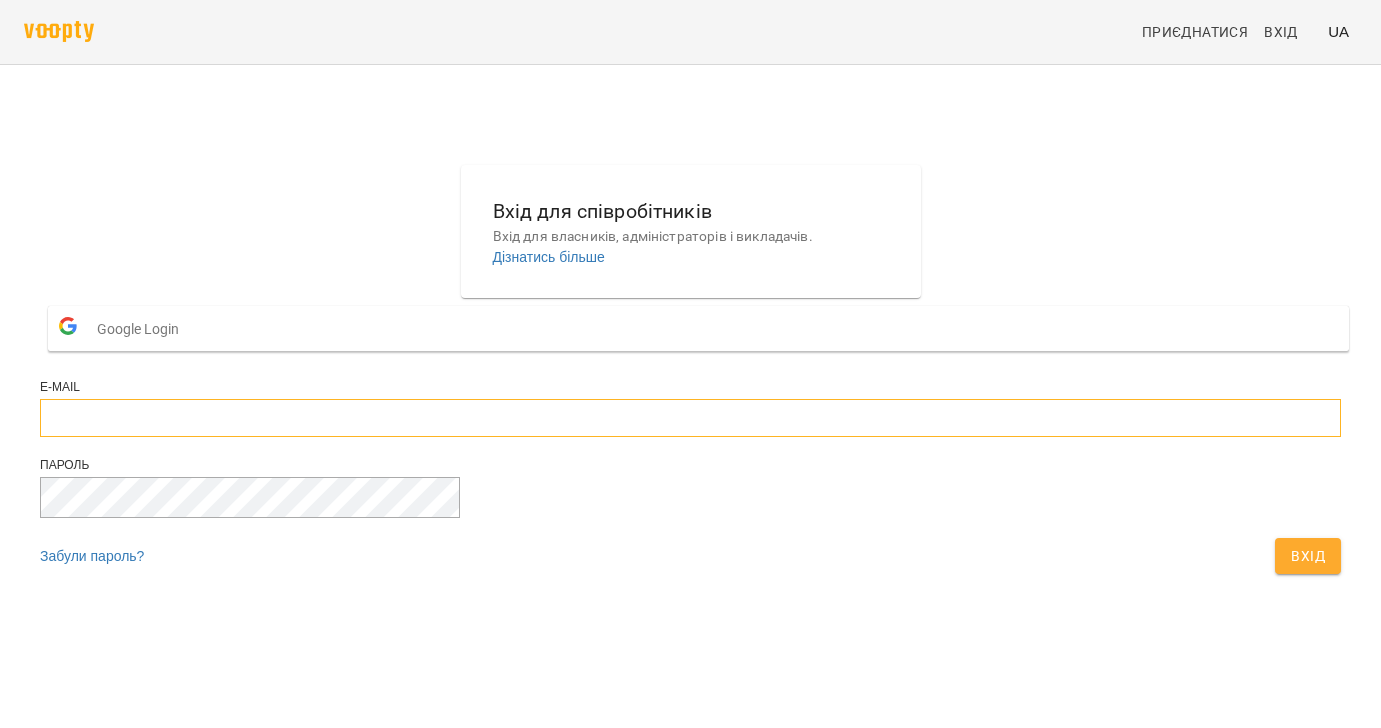 type on "**********" 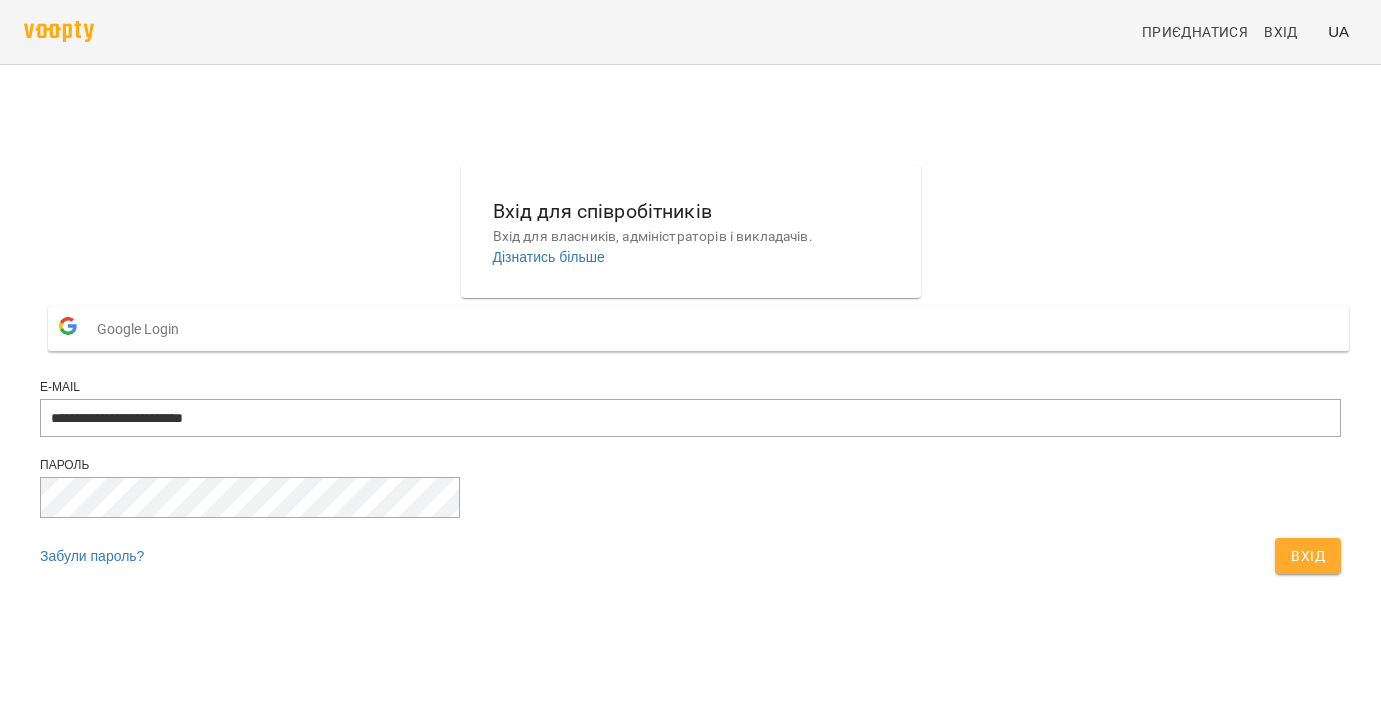 click on "Вхід" at bounding box center (1308, 556) 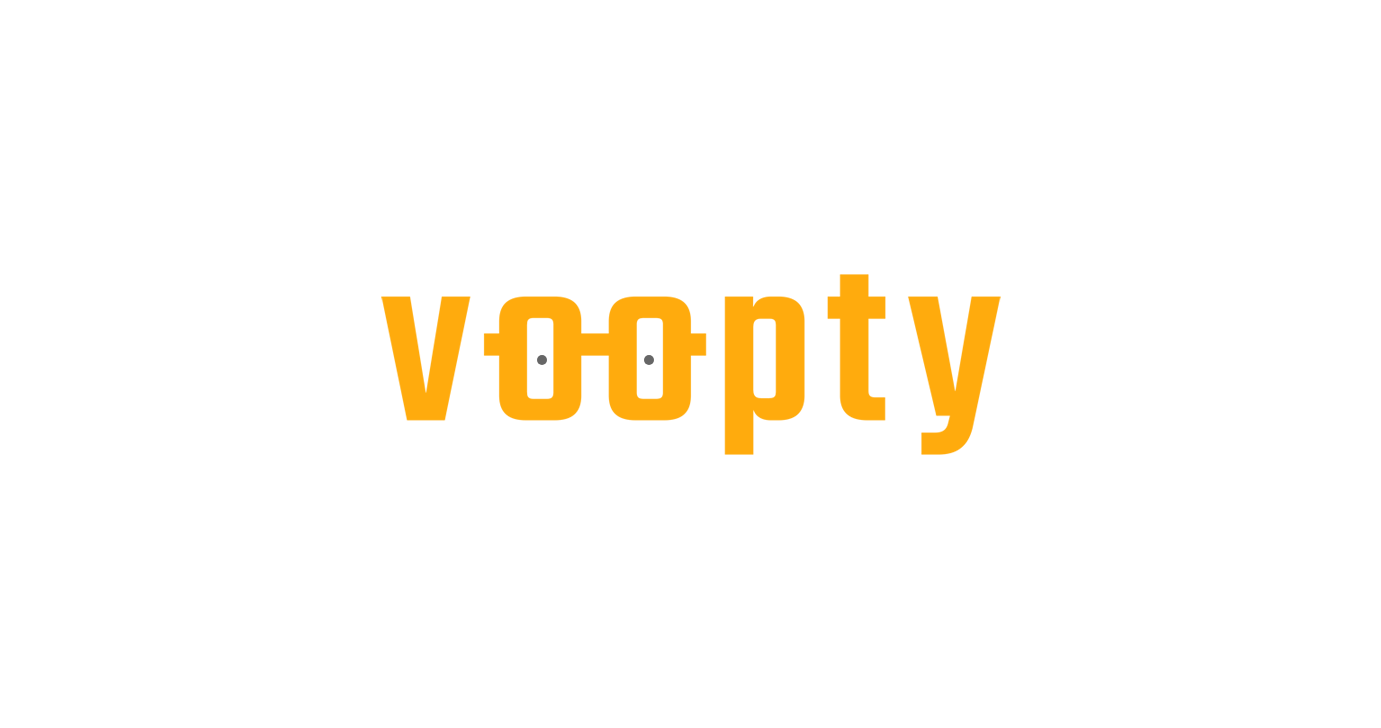 scroll, scrollTop: 0, scrollLeft: 0, axis: both 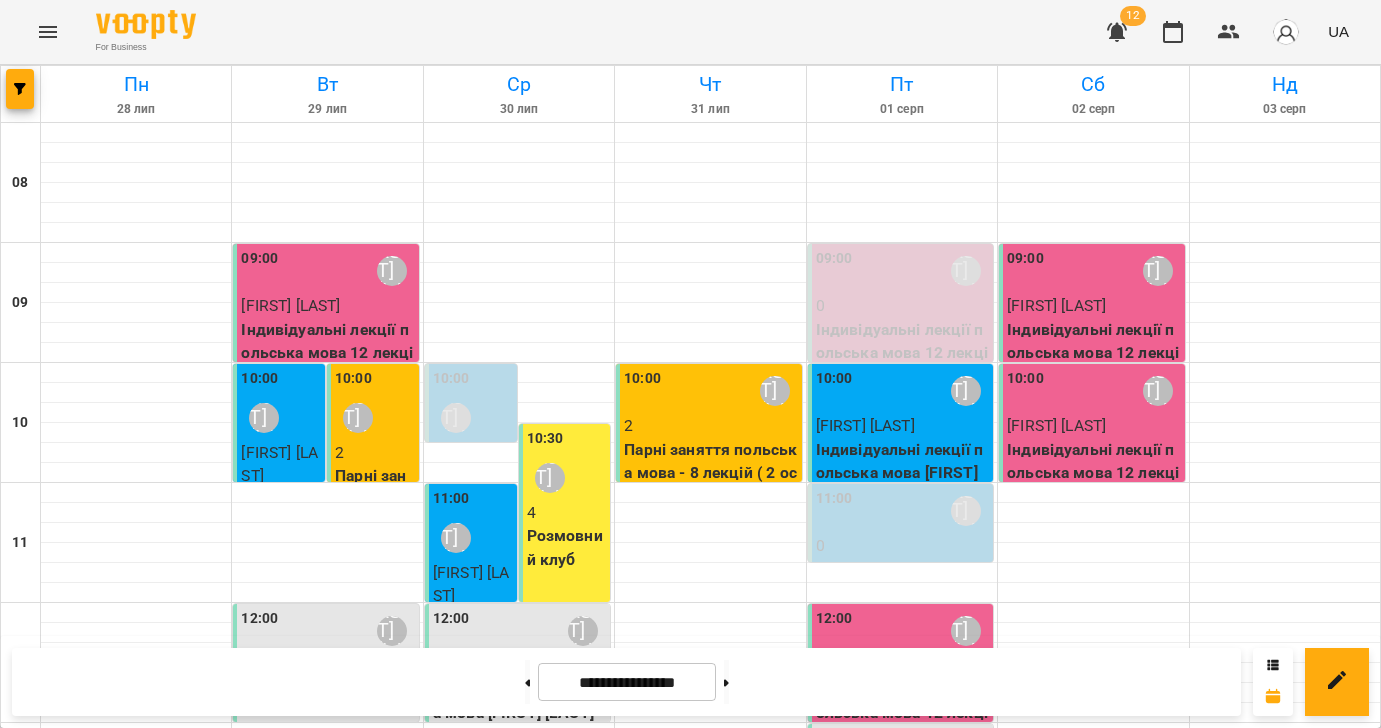 click on "[FIRST] [LAST]" at bounding box center [1056, 1025] 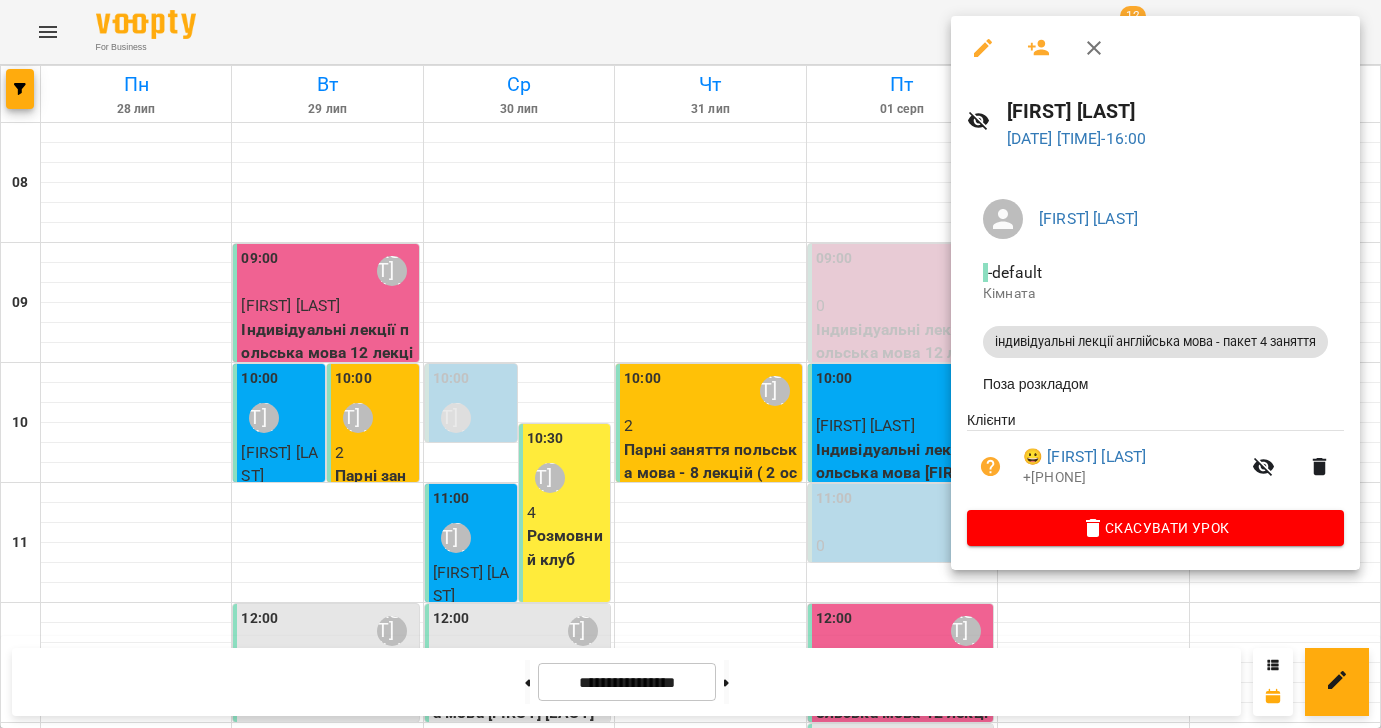 click at bounding box center (690, 364) 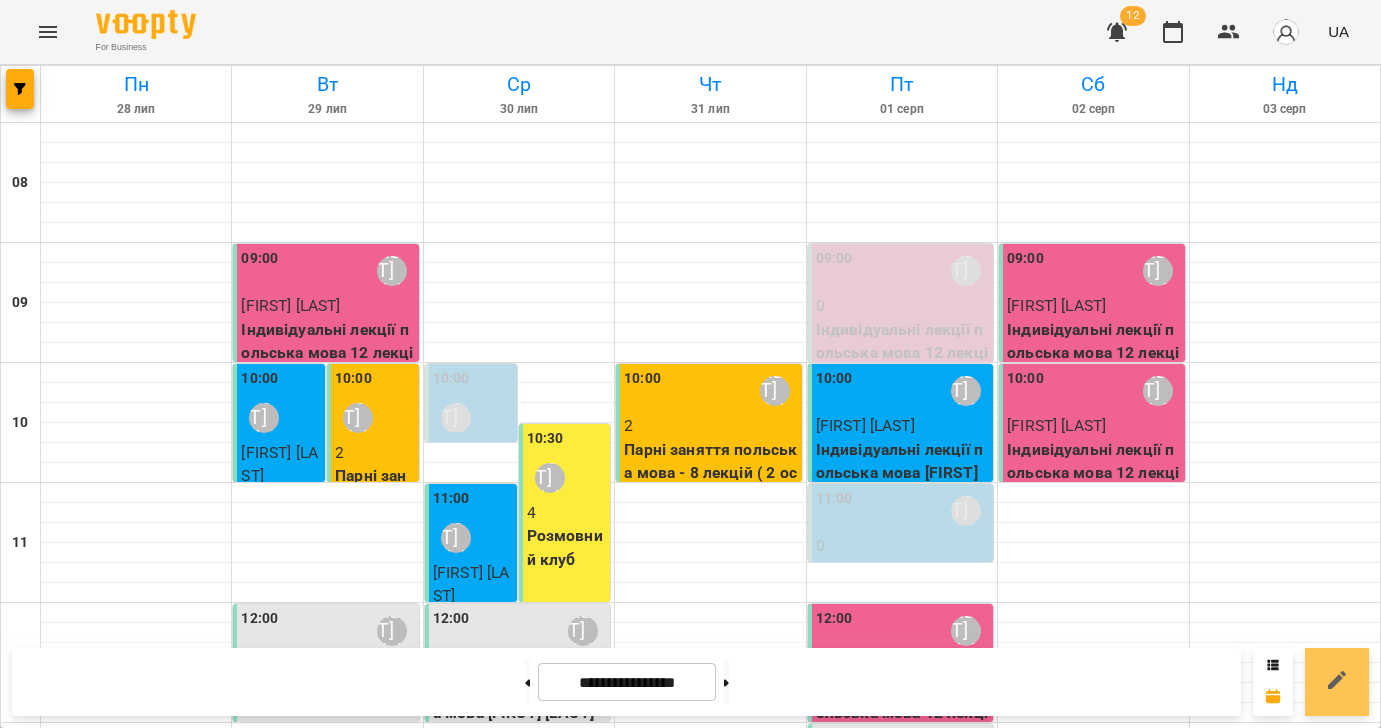 click at bounding box center (1337, 682) 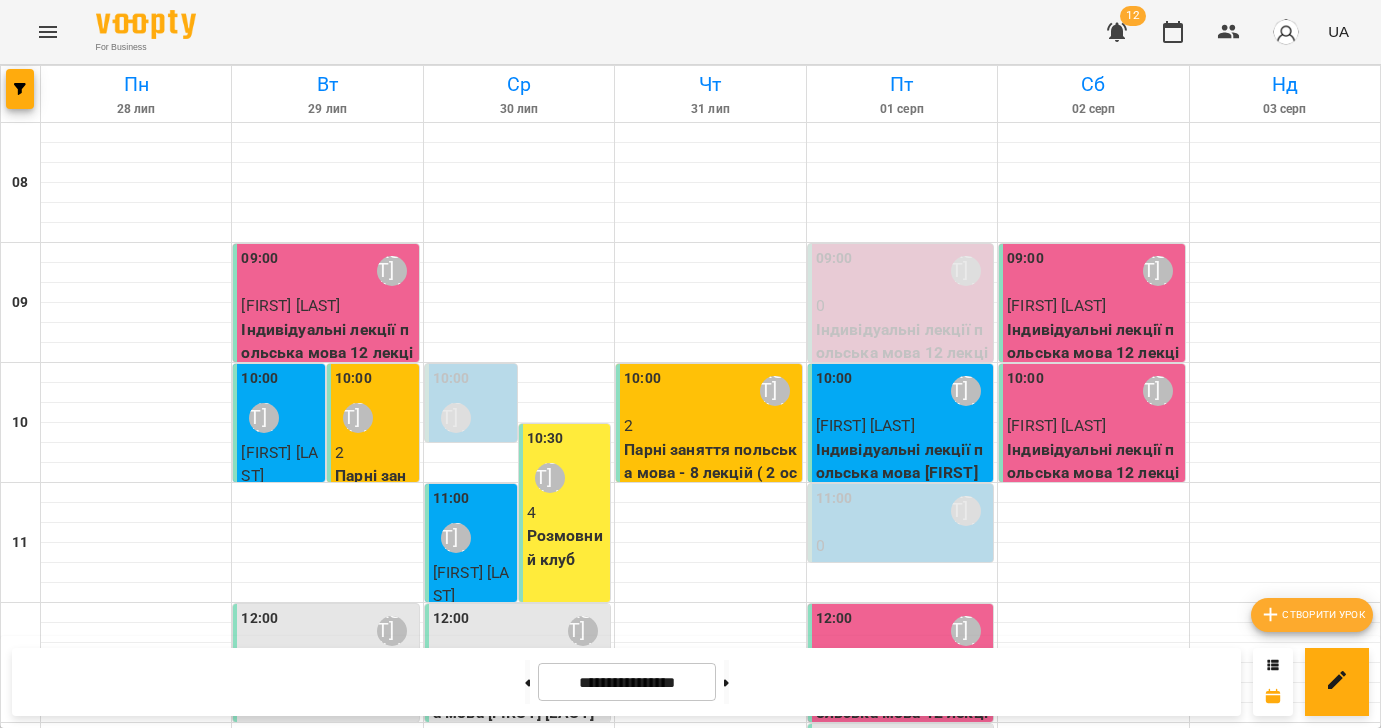 click on "Створити урок" at bounding box center (1312, 615) 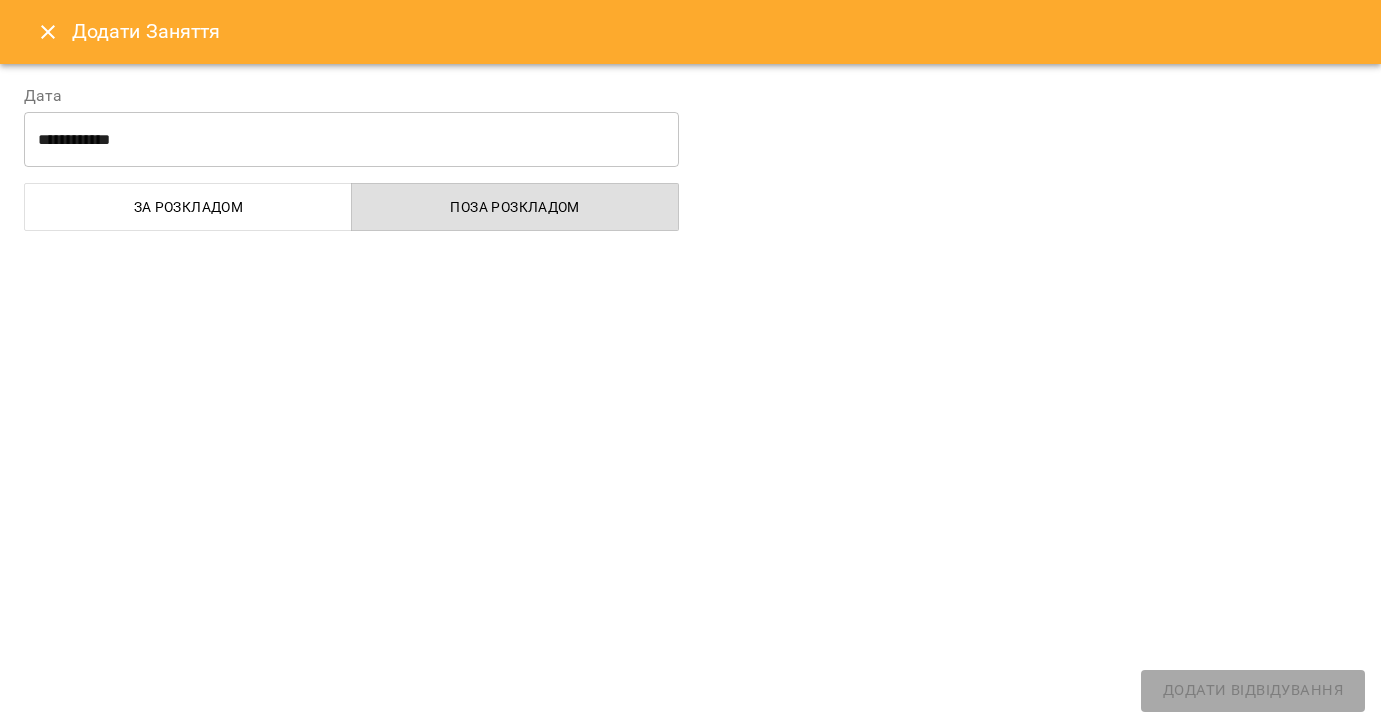 select 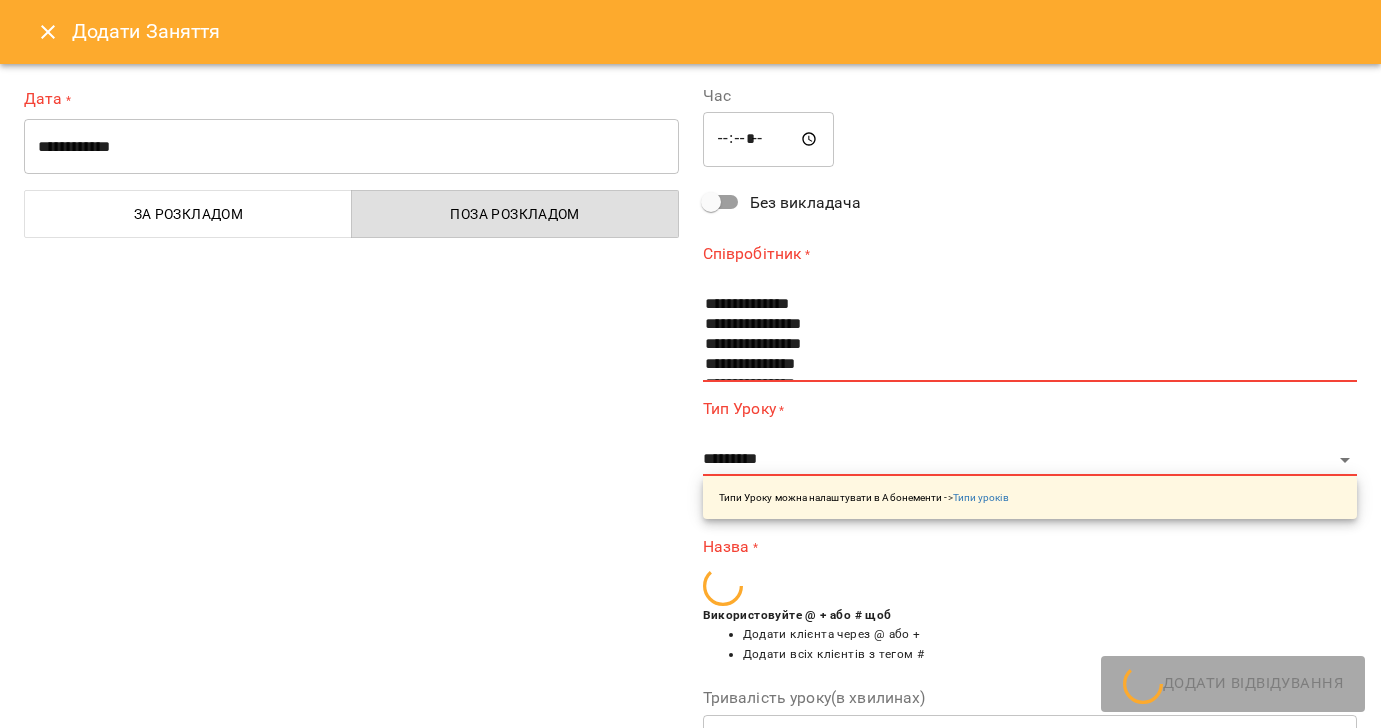 click on "**********" at bounding box center [351, 523] 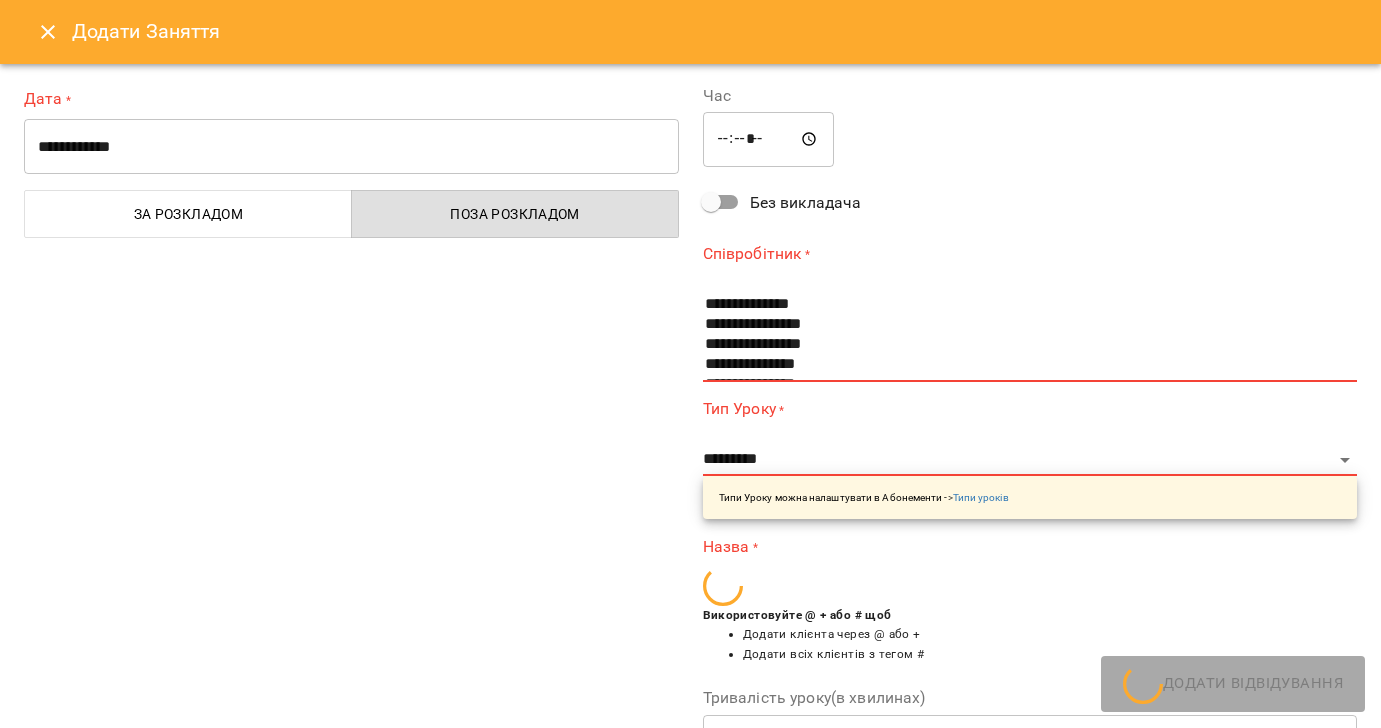 click on "**********" at bounding box center (351, 147) 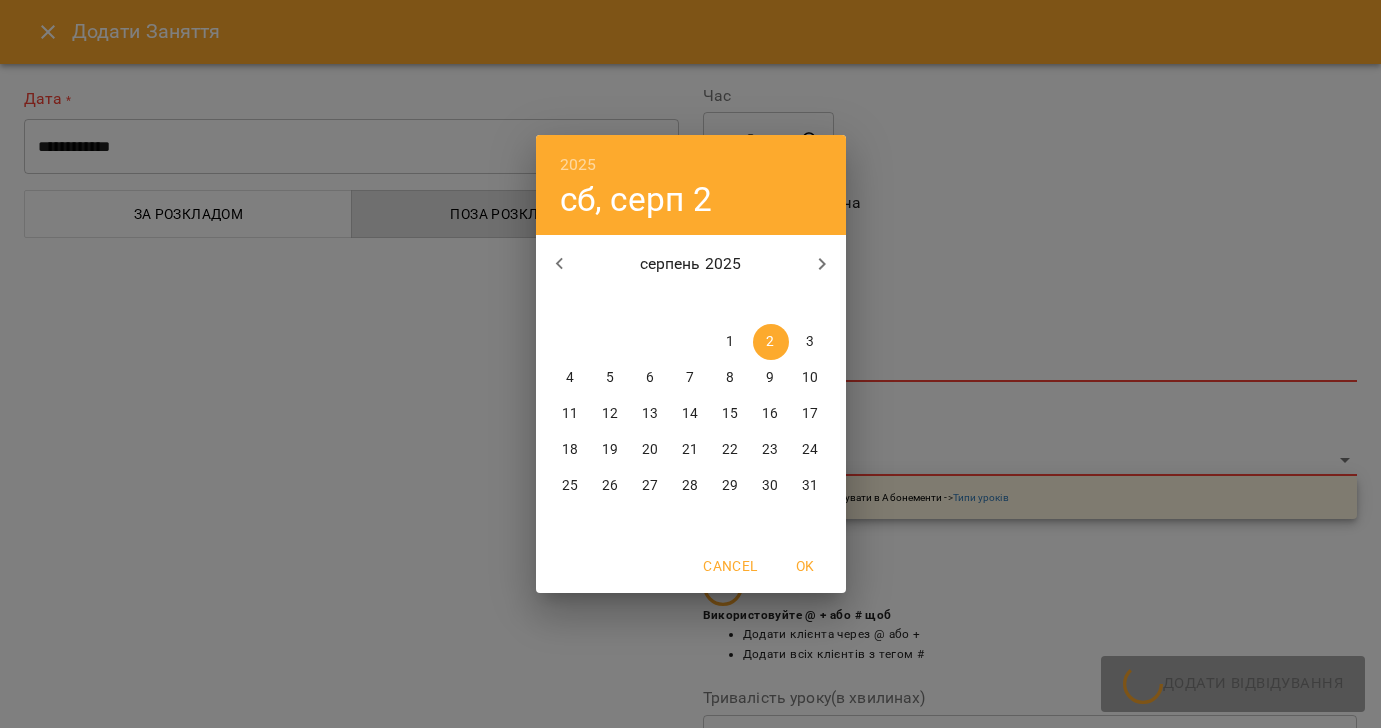 click on "9" at bounding box center (770, 378) 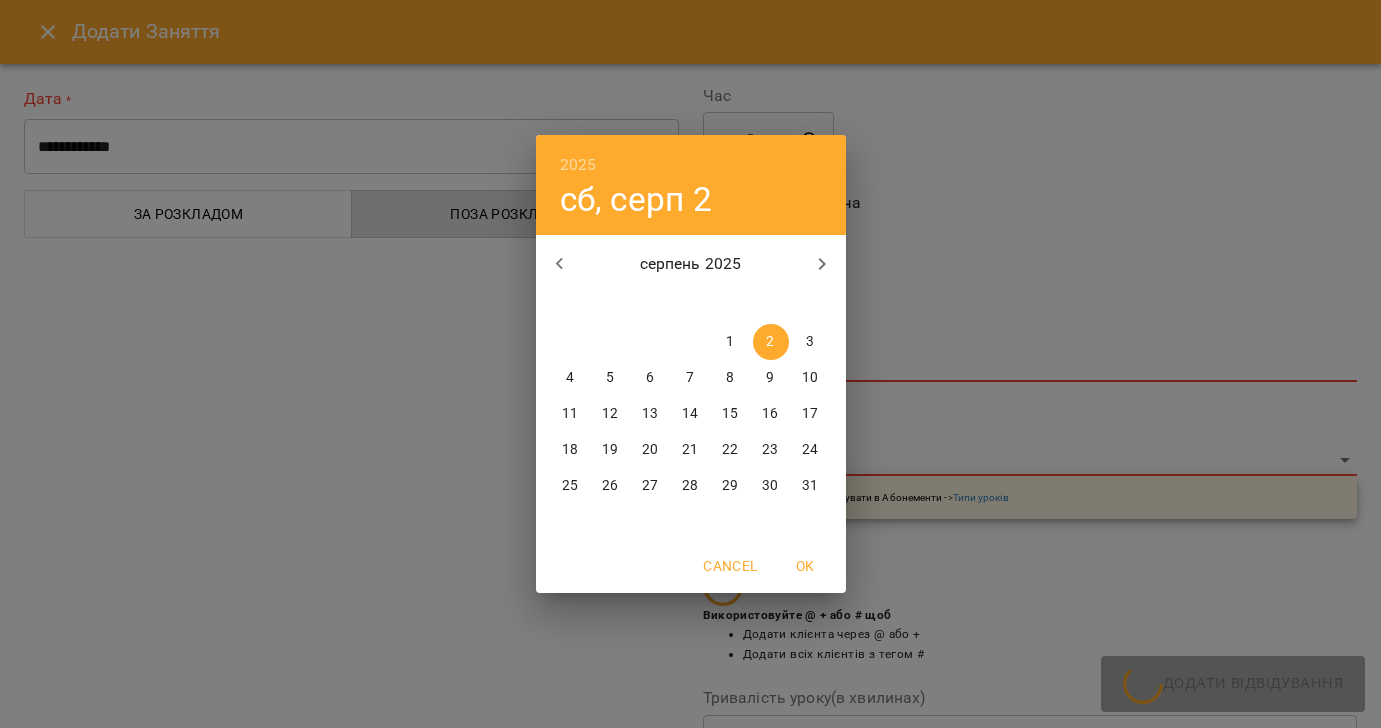 type on "**********" 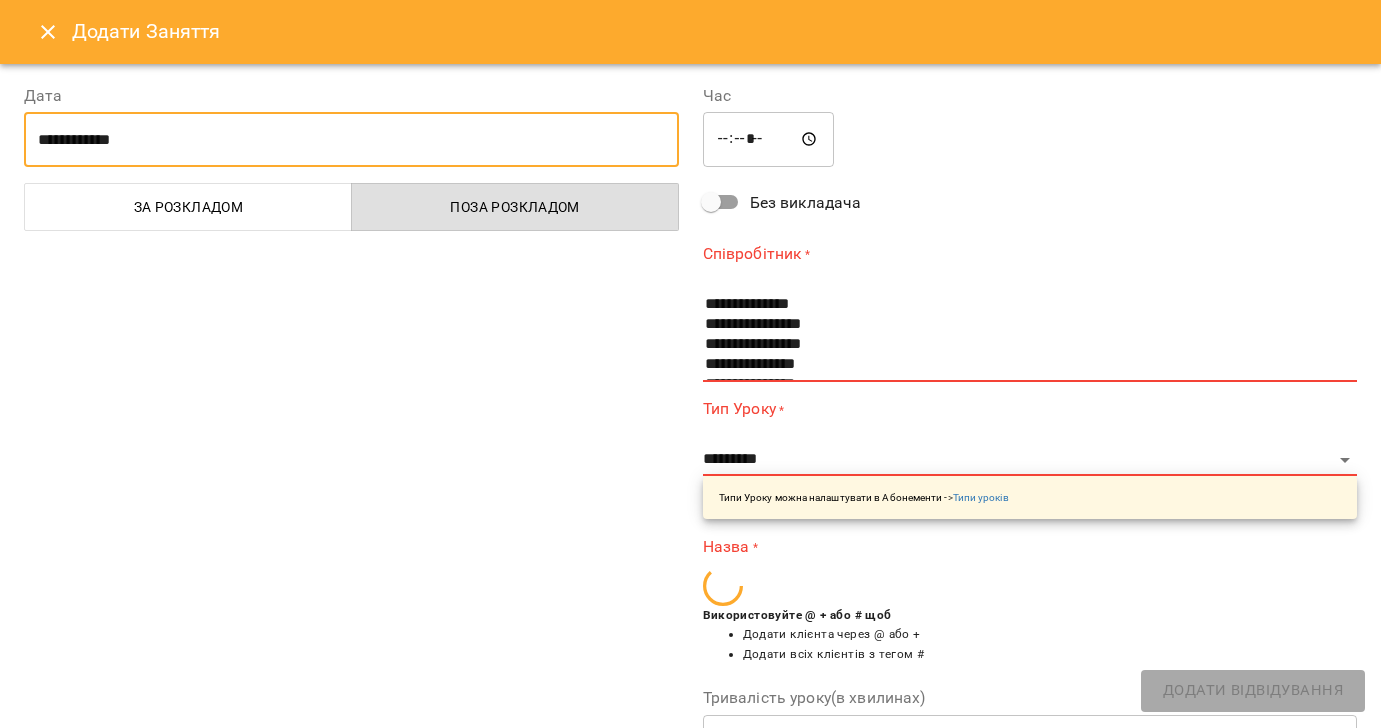 click on "*****" at bounding box center (769, 140) 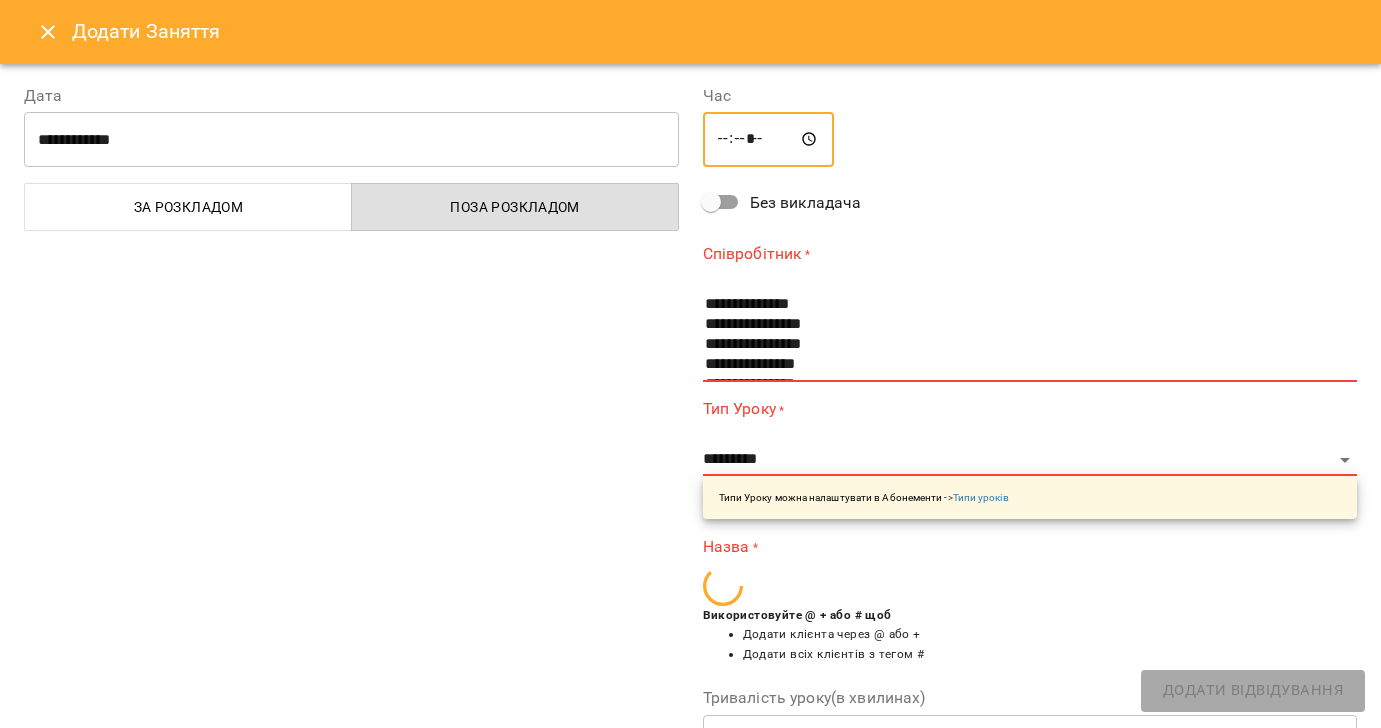 type on "*****" 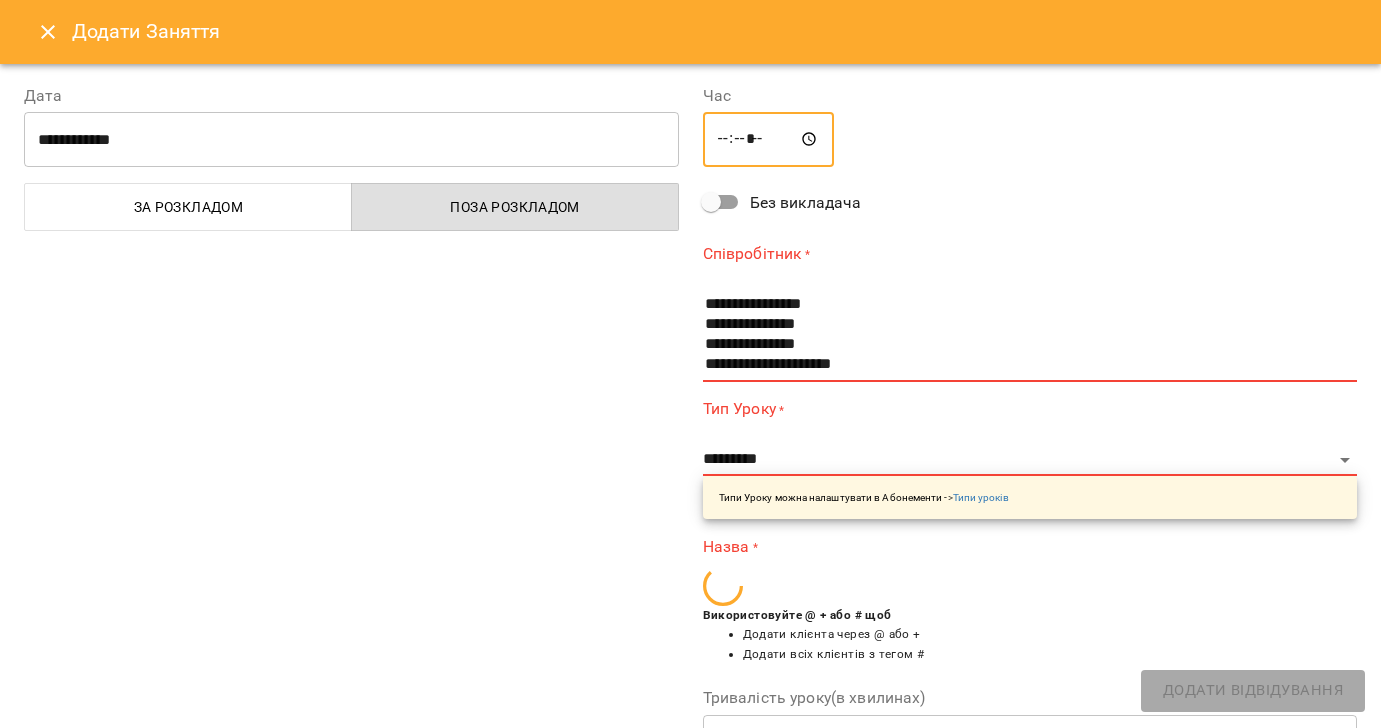 scroll, scrollTop: 11, scrollLeft: 0, axis: vertical 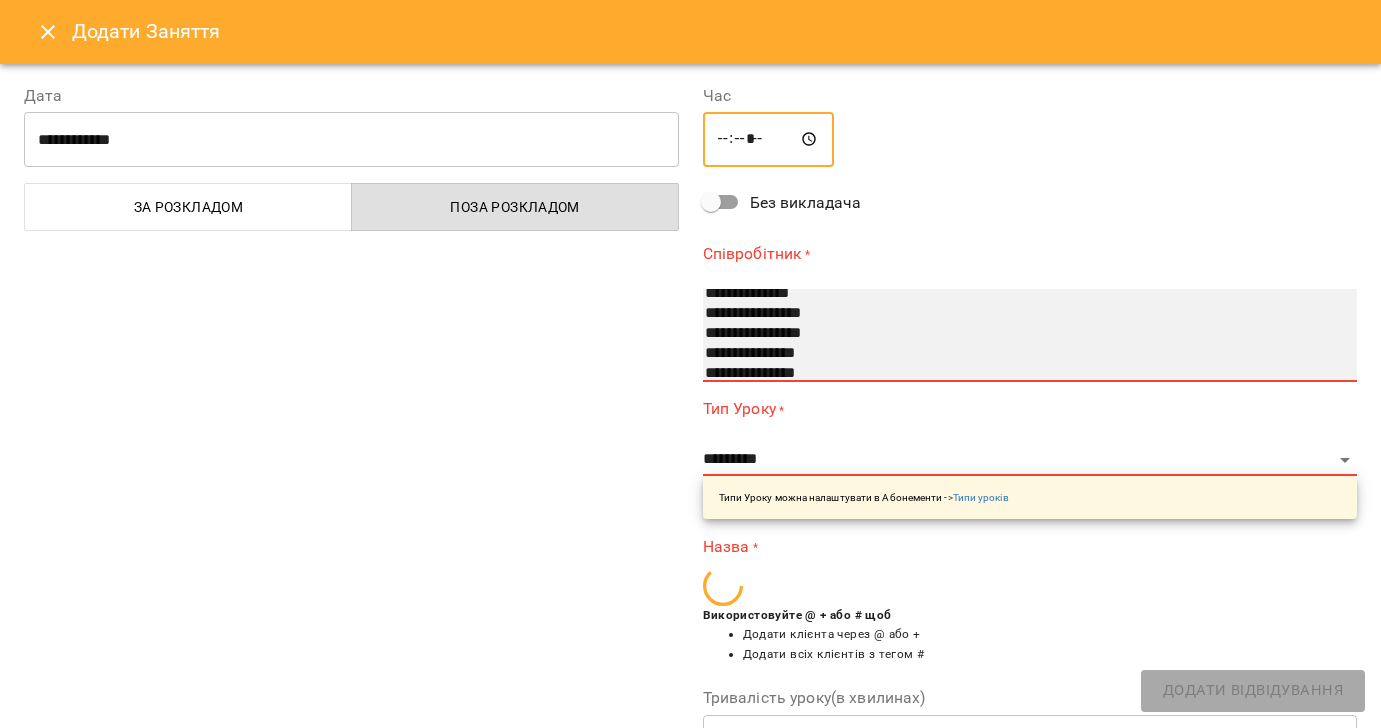 select on "**********" 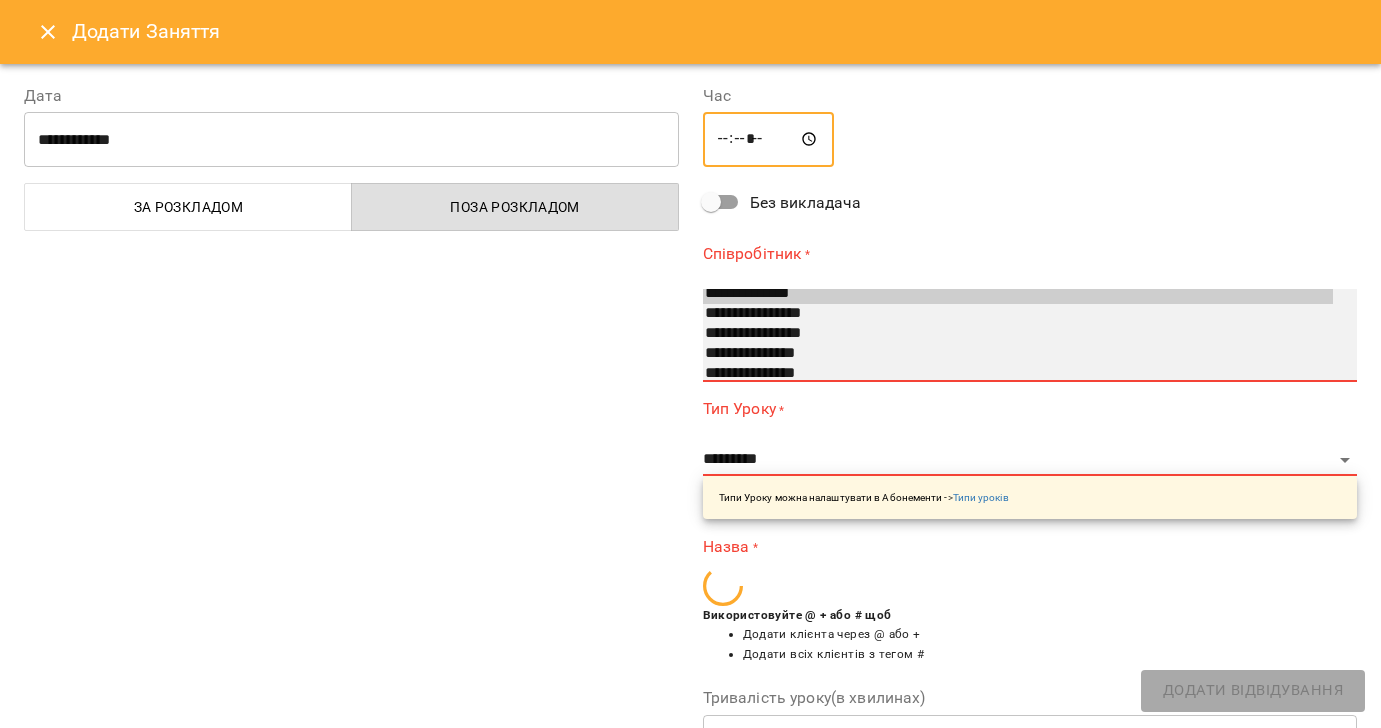 click on "**********" at bounding box center [1018, 314] 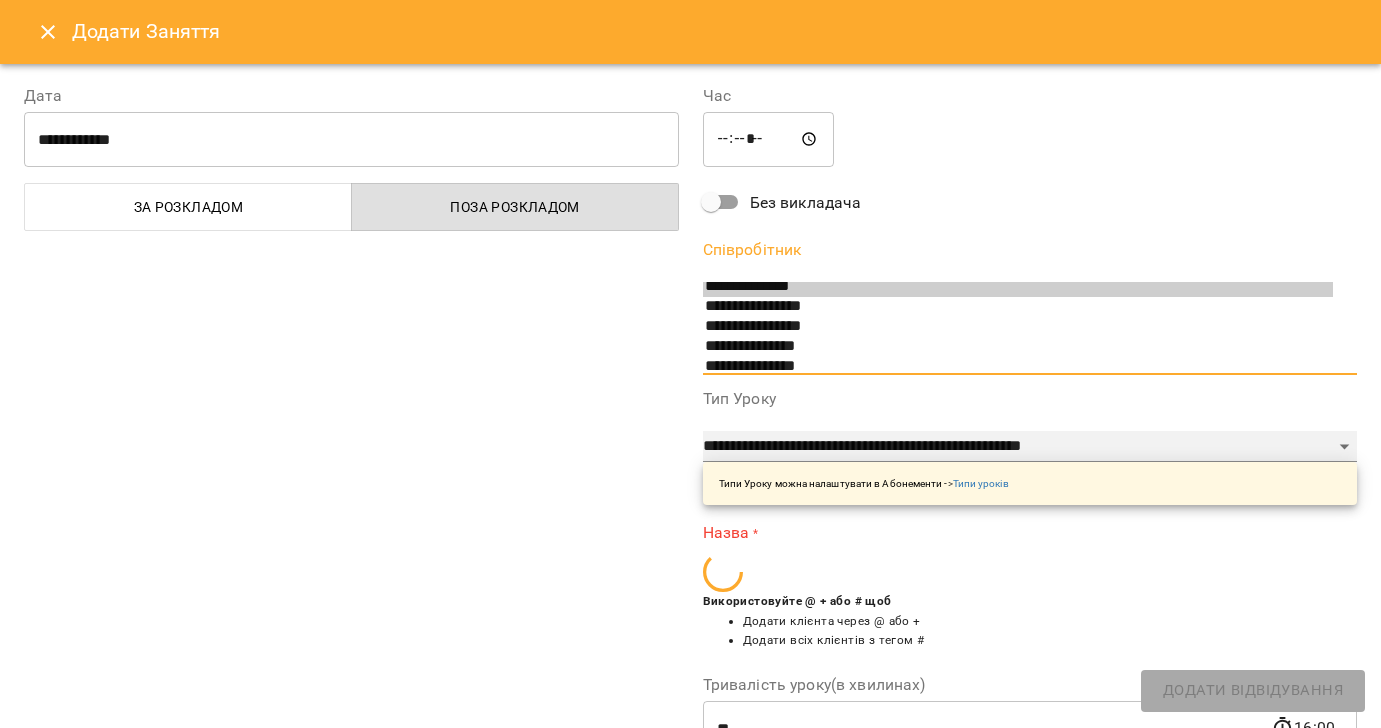 click on "**********" at bounding box center (1030, 447) 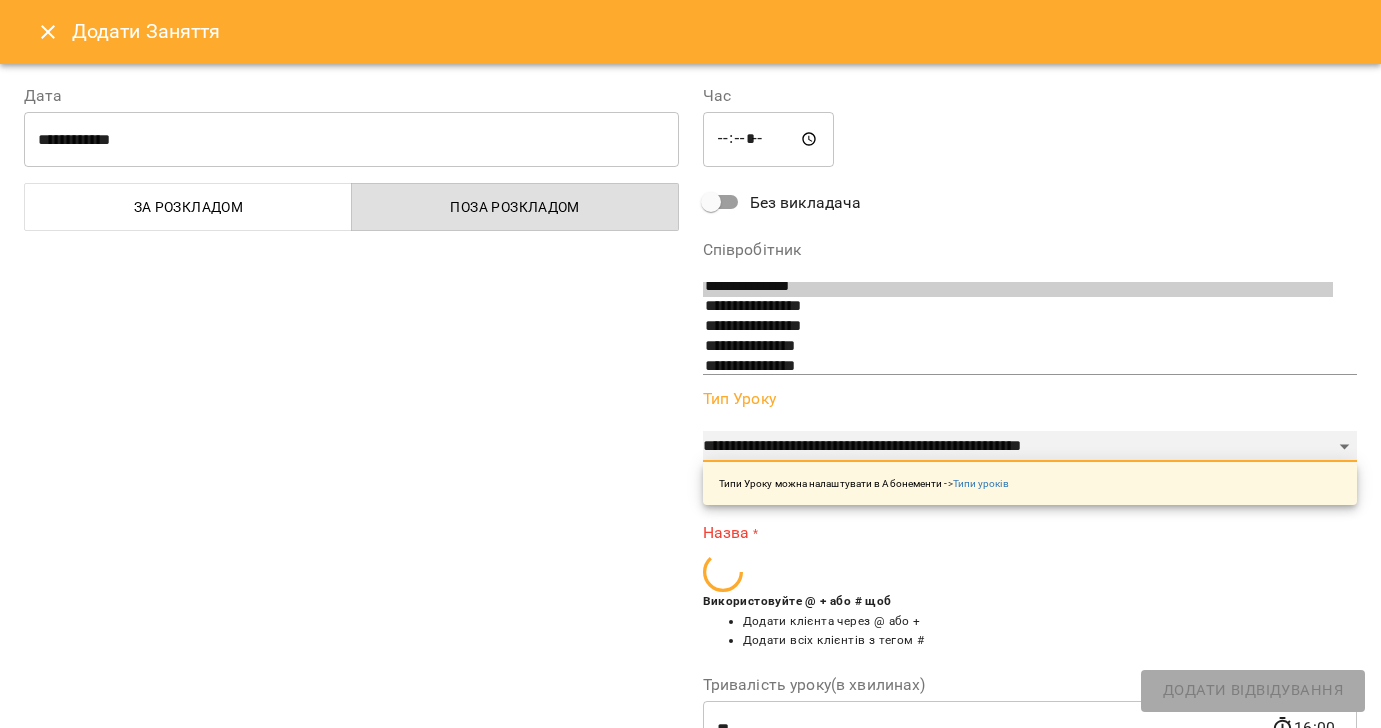 select on "**********" 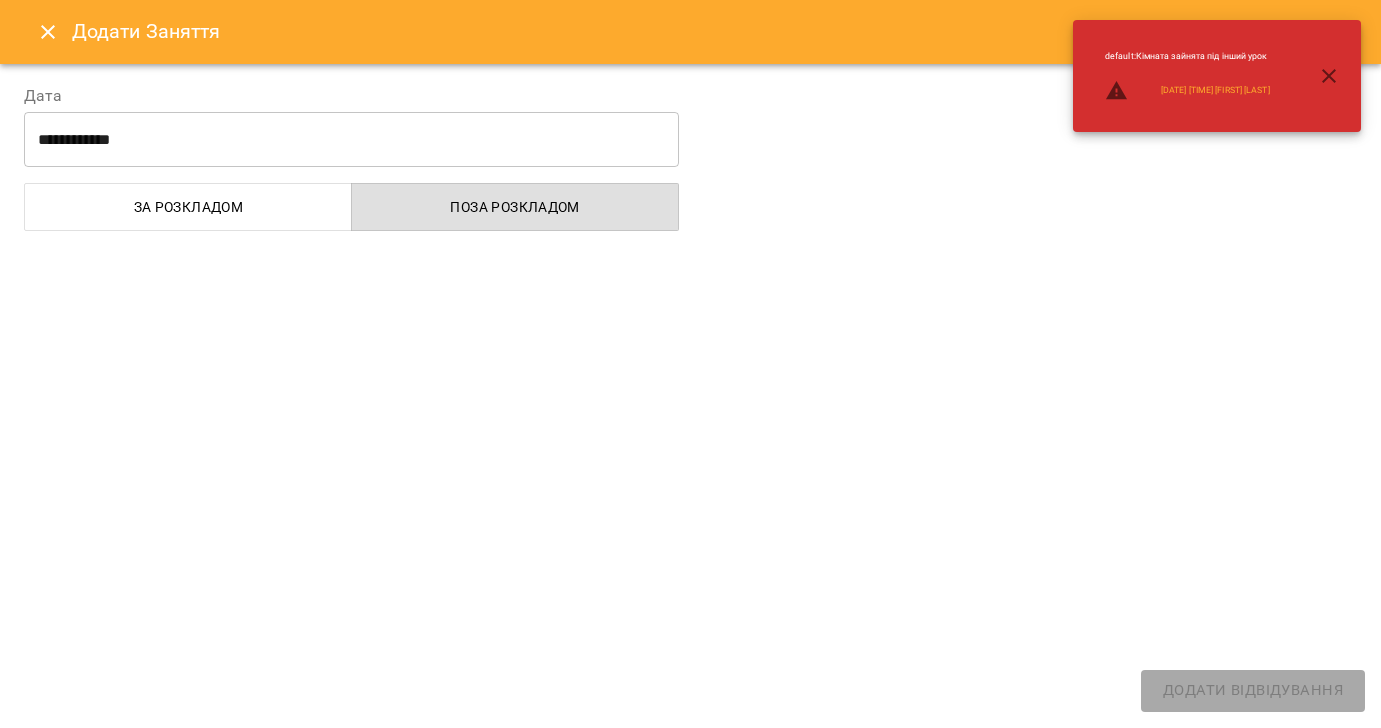 select 